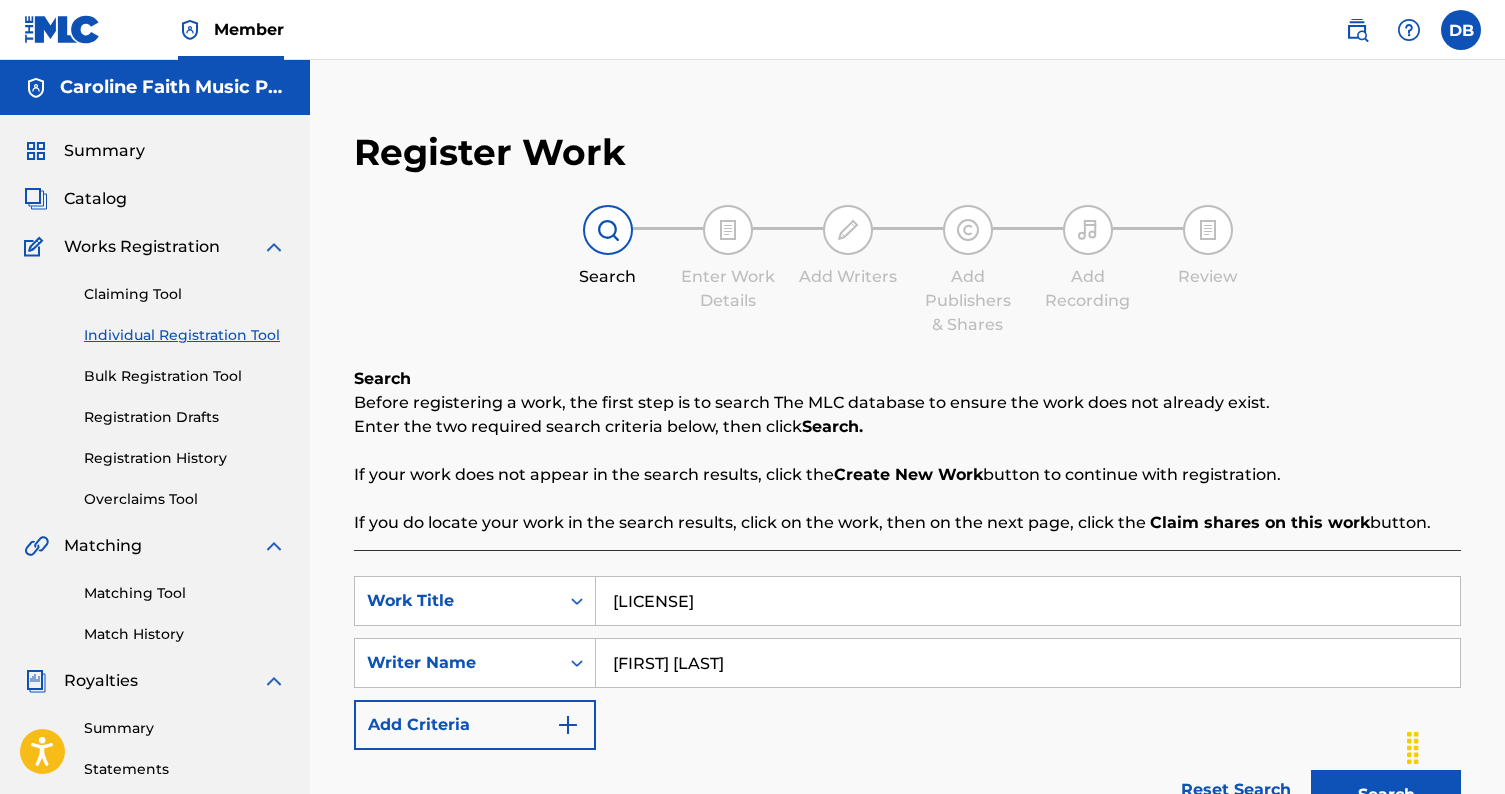 scroll, scrollTop: 451, scrollLeft: 0, axis: vertical 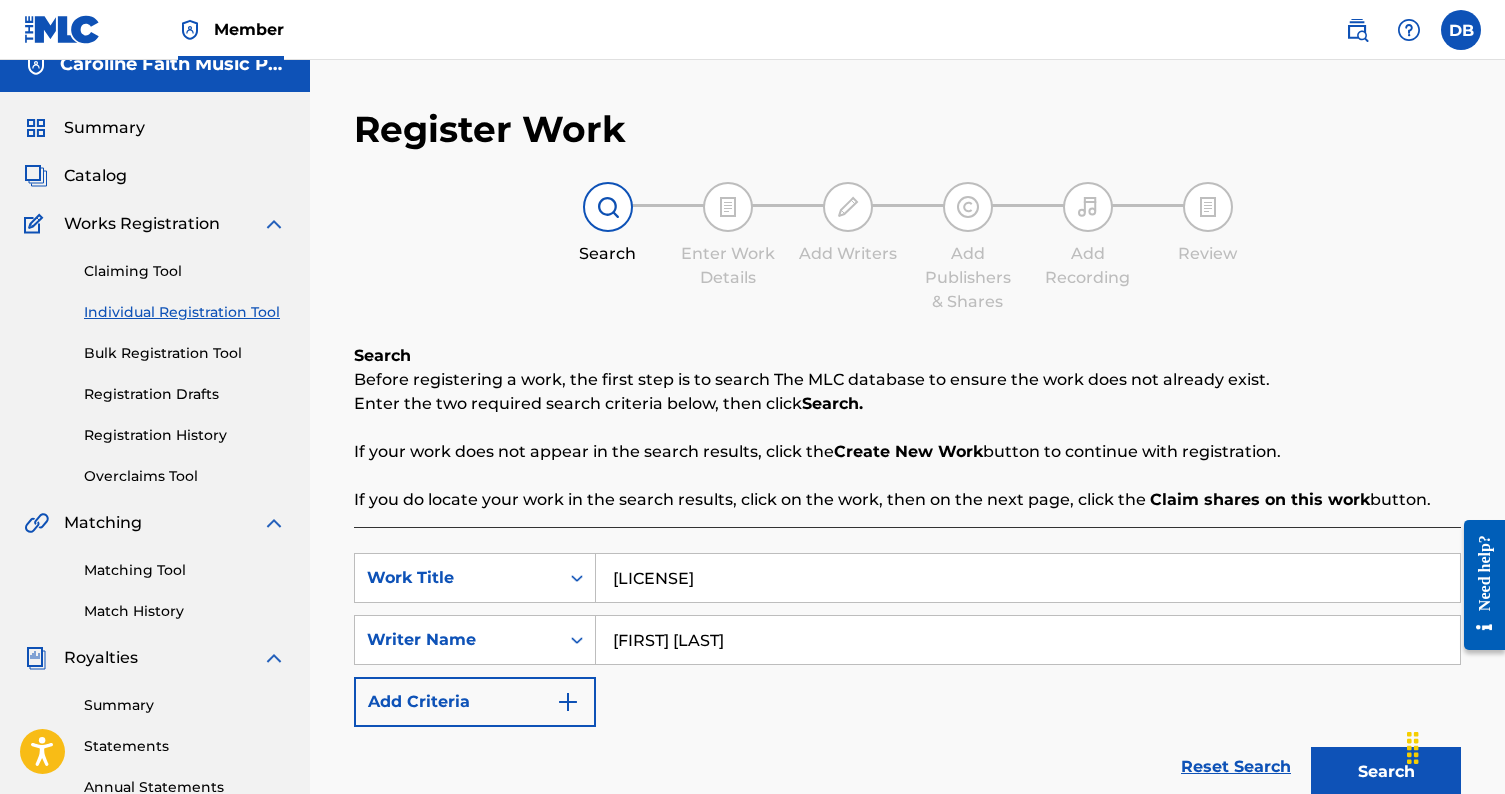 click on "Registration Drafts" at bounding box center (185, 394) 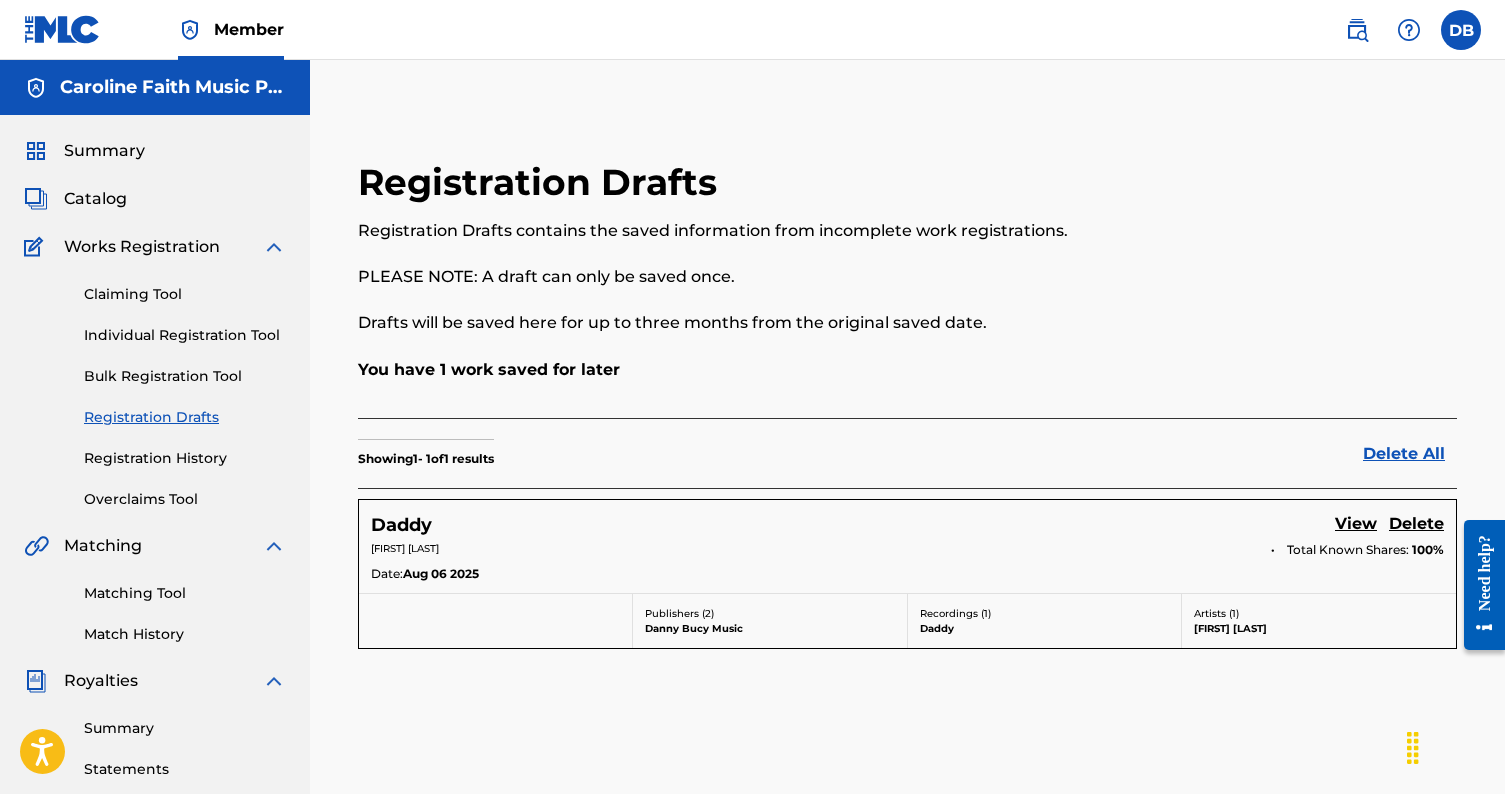 click on "Registration History" at bounding box center [185, 458] 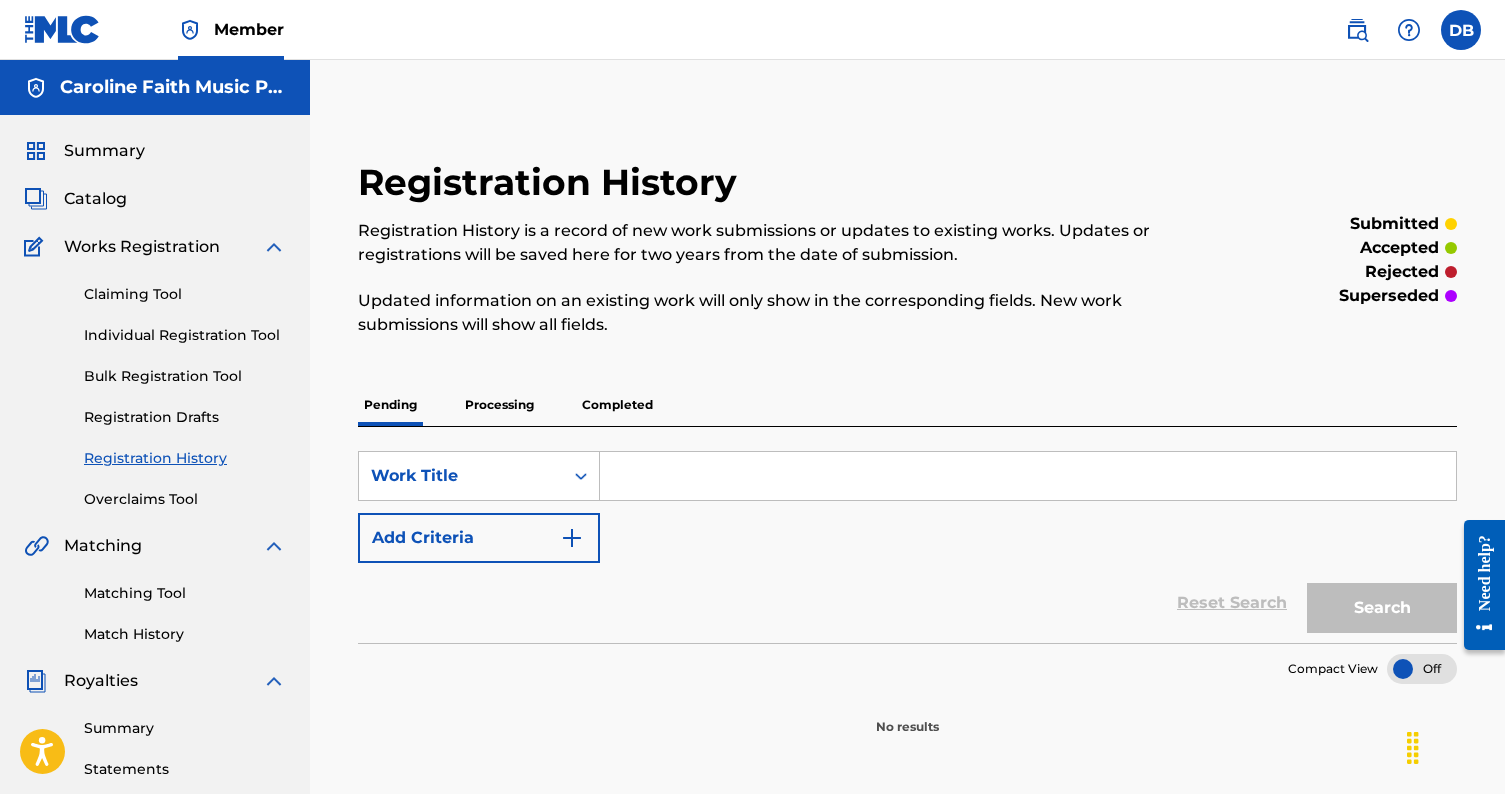 click on "Processing" at bounding box center (499, 405) 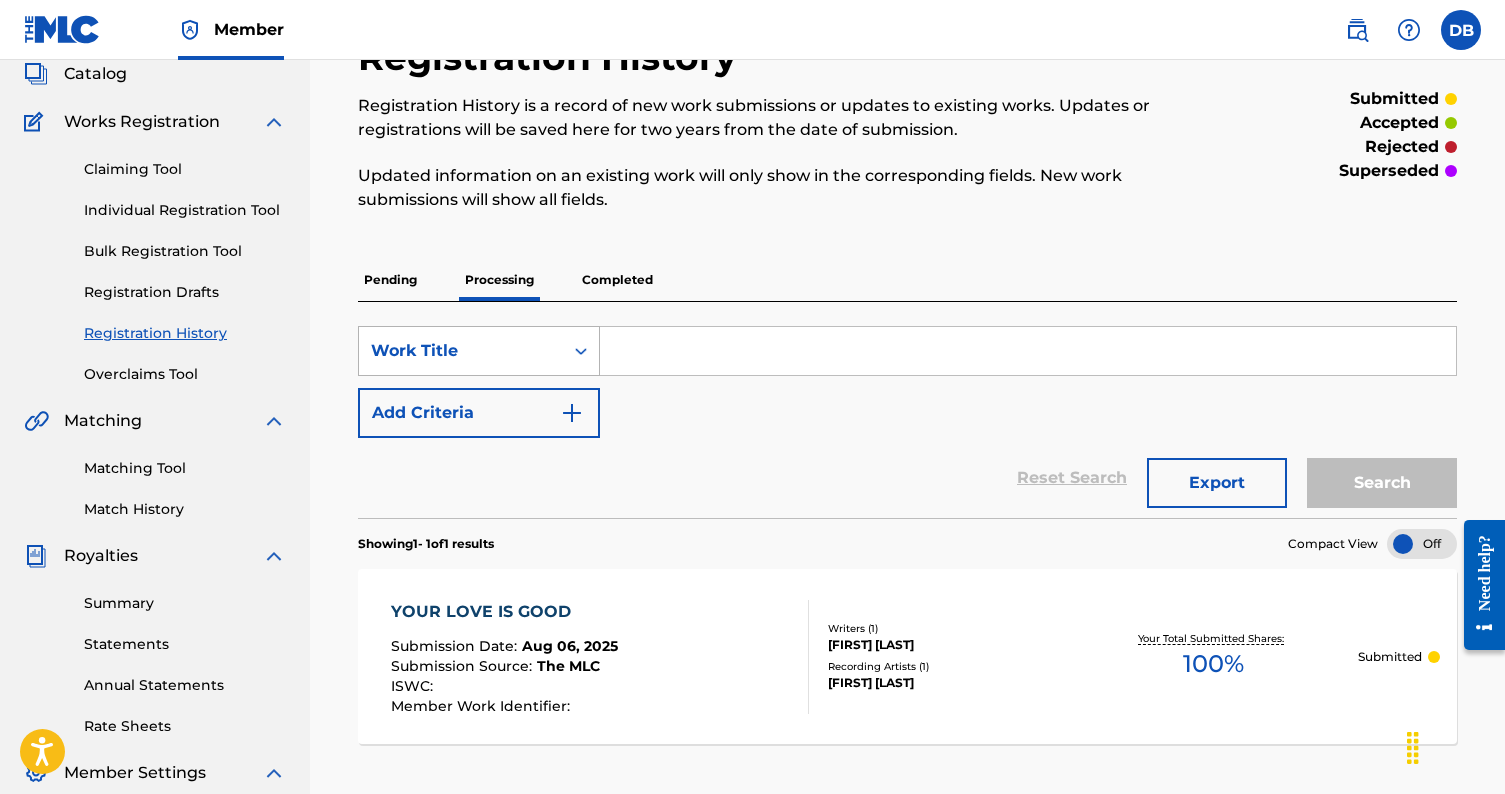 scroll, scrollTop: 122, scrollLeft: 0, axis: vertical 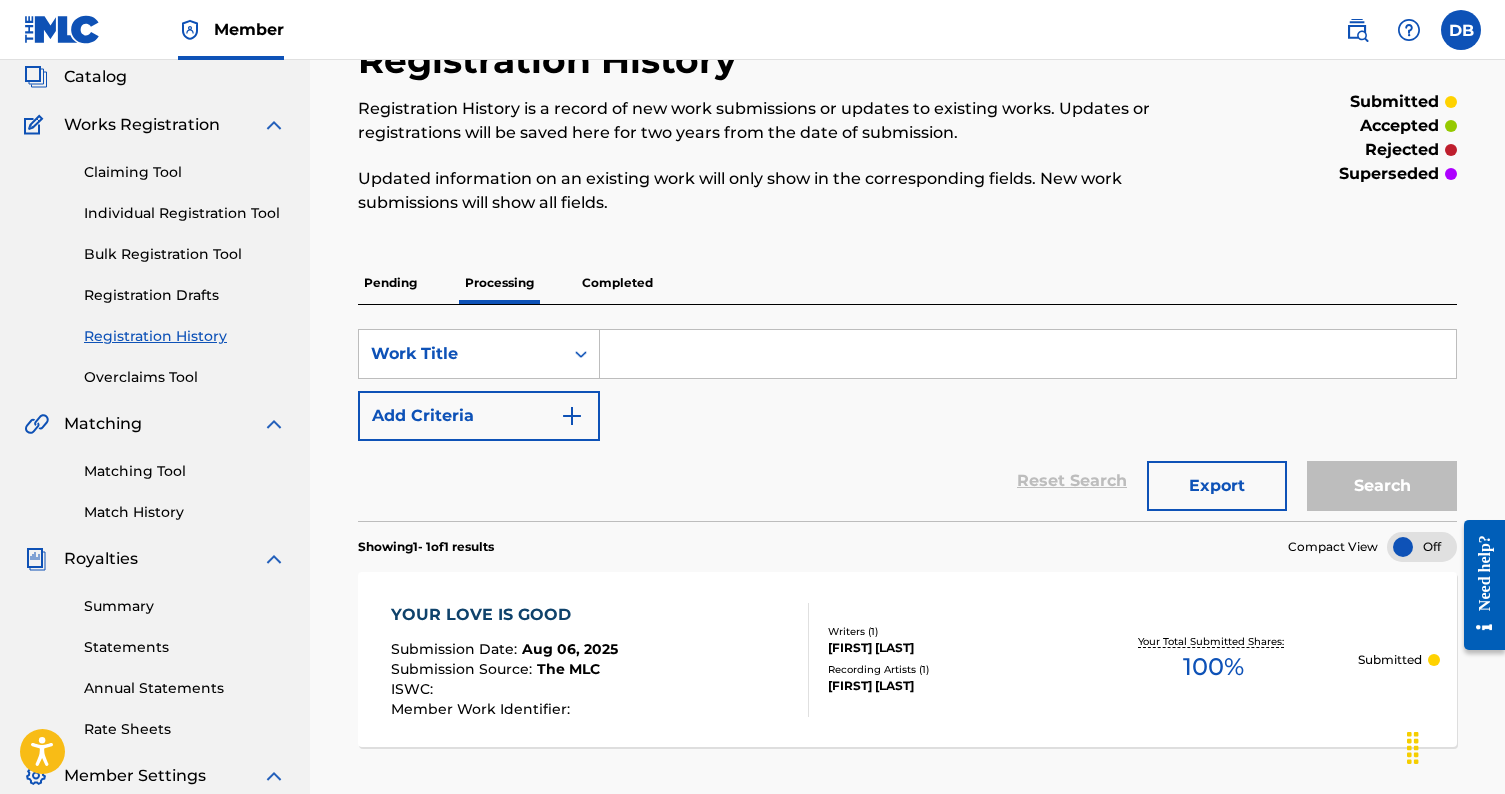 click on "Completed" at bounding box center [617, 283] 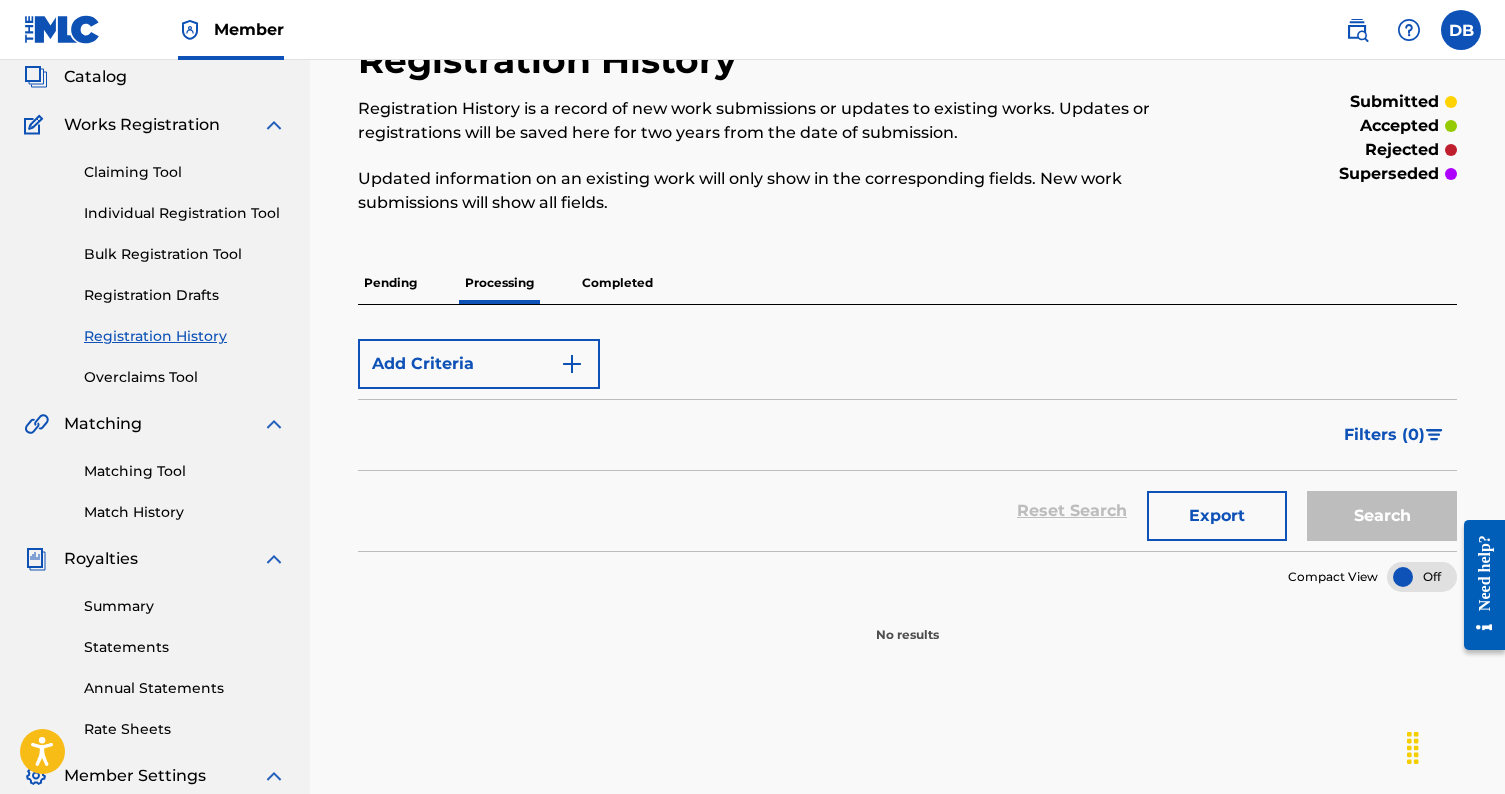 scroll, scrollTop: 0, scrollLeft: 0, axis: both 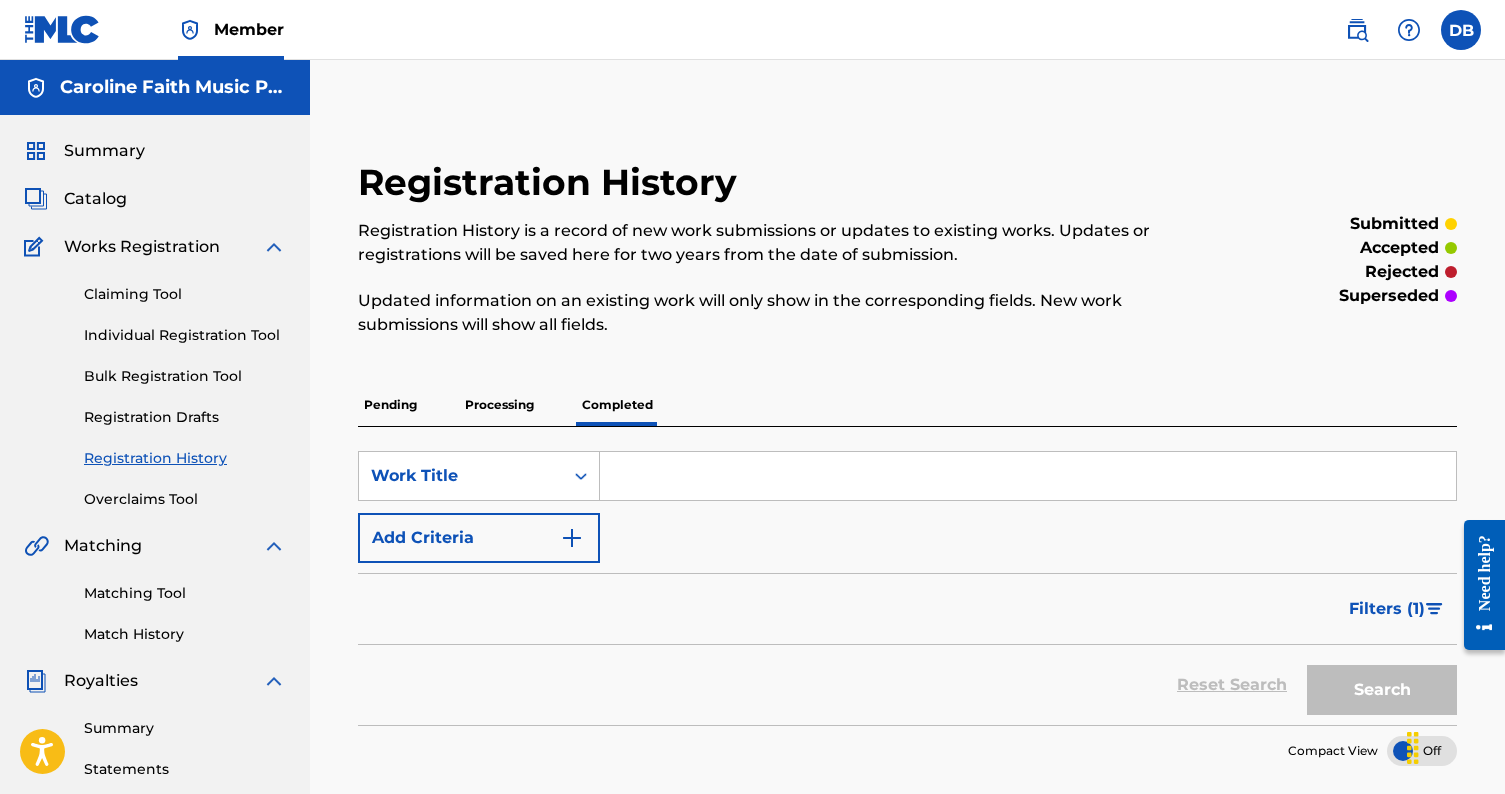 click on "Processing" at bounding box center (499, 405) 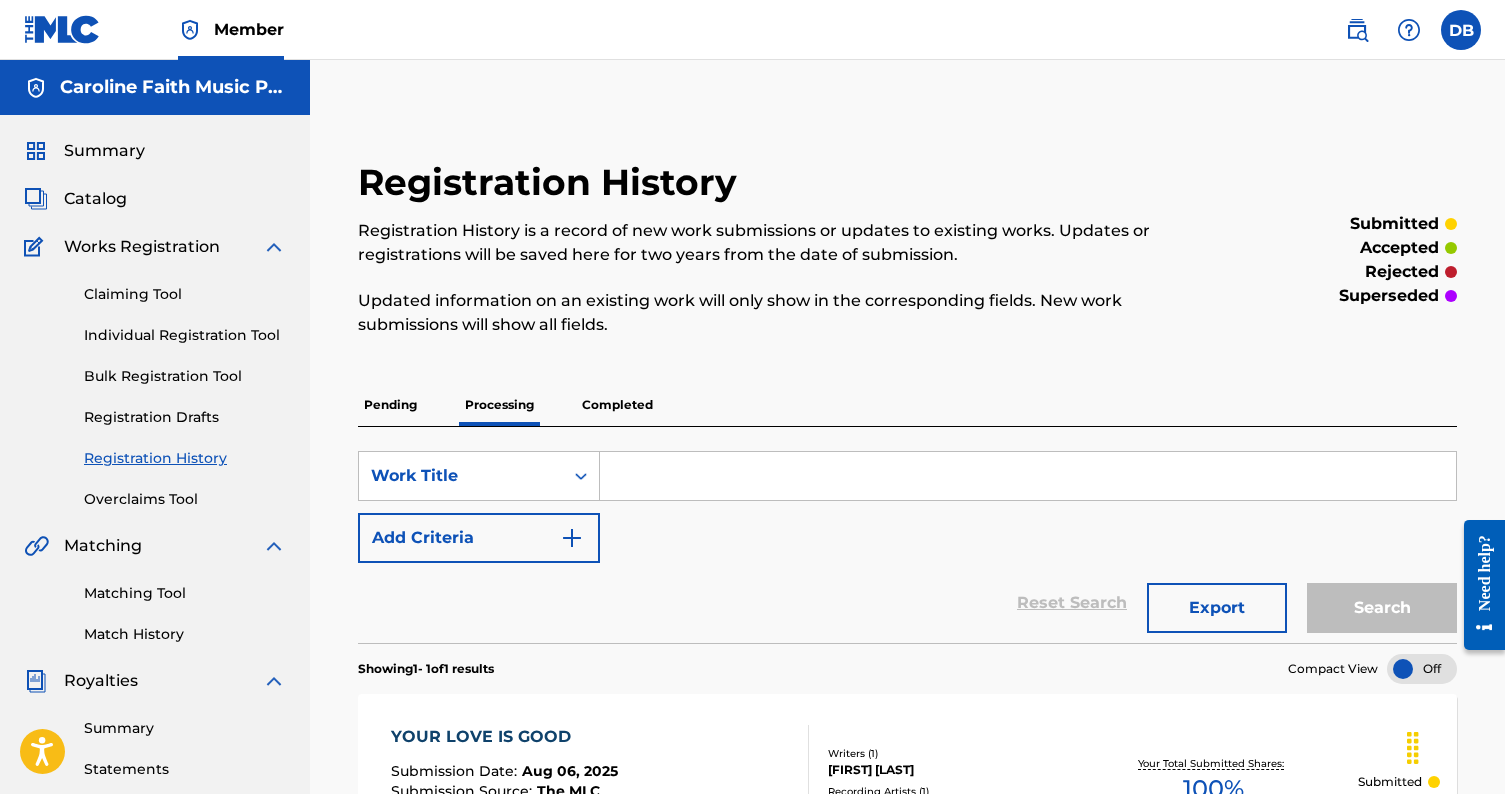 click on "Claiming Tool" at bounding box center [185, 294] 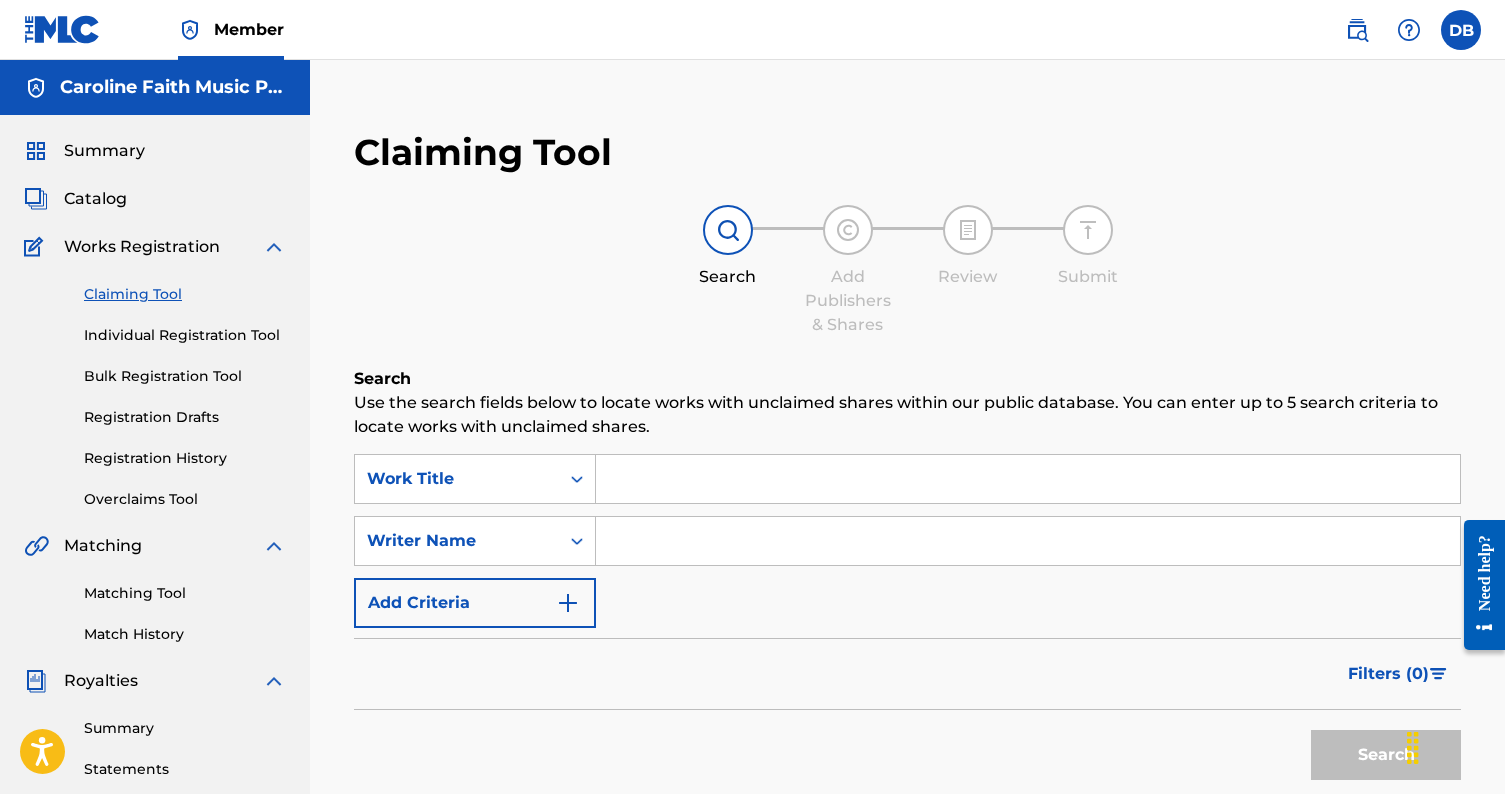 click at bounding box center (1028, 479) 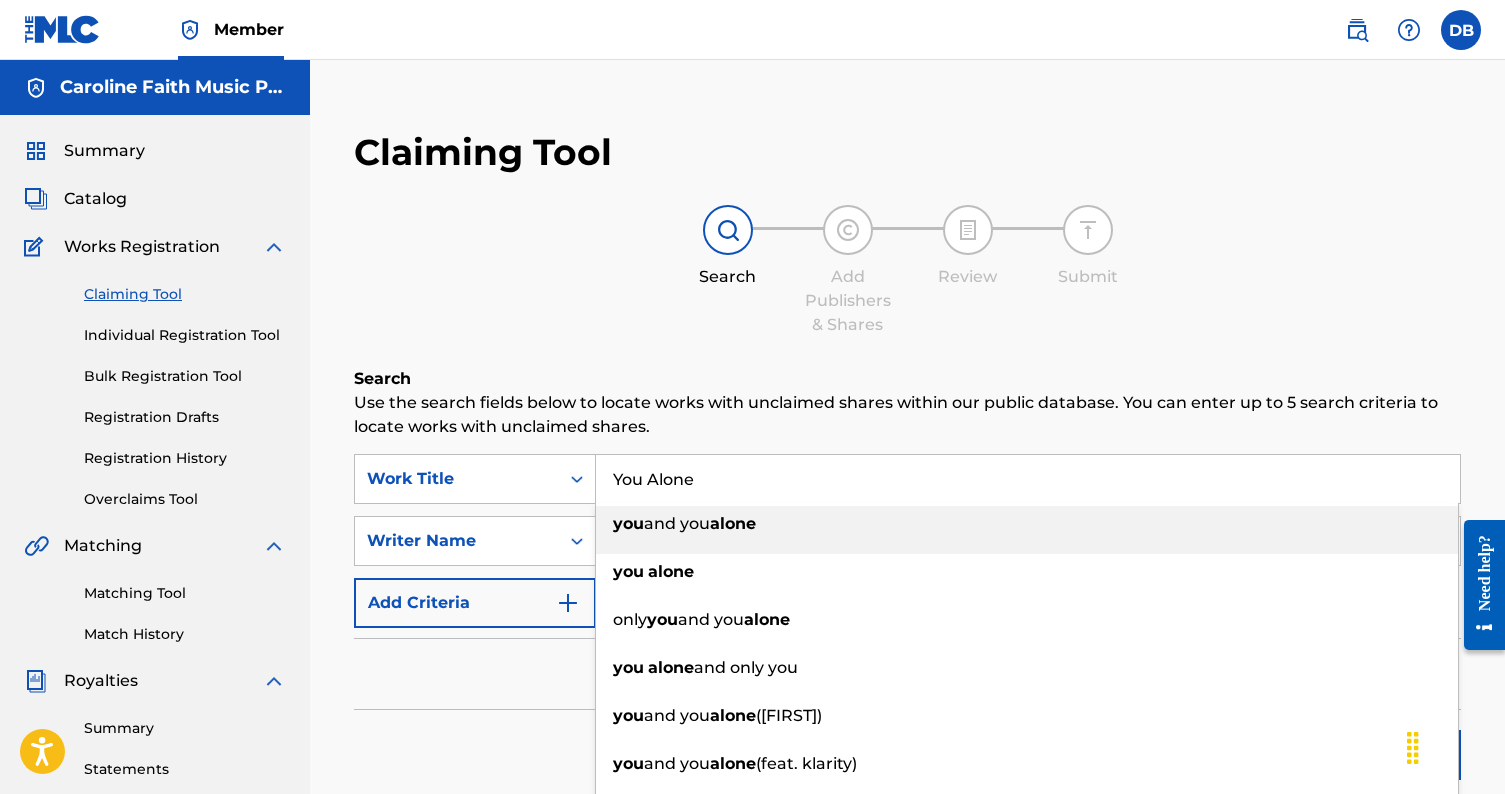 type on "You Alone" 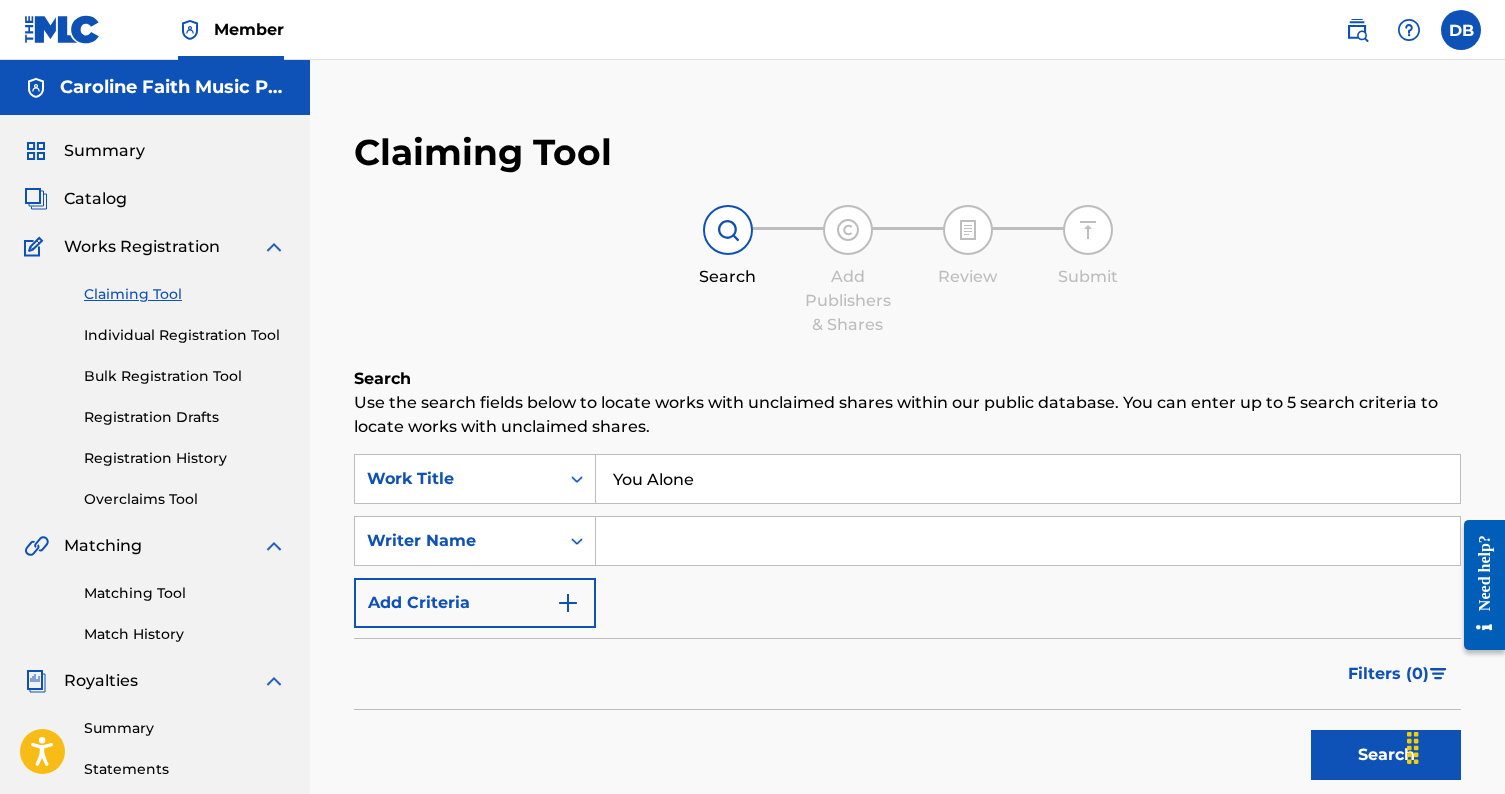 click at bounding box center [1028, 541] 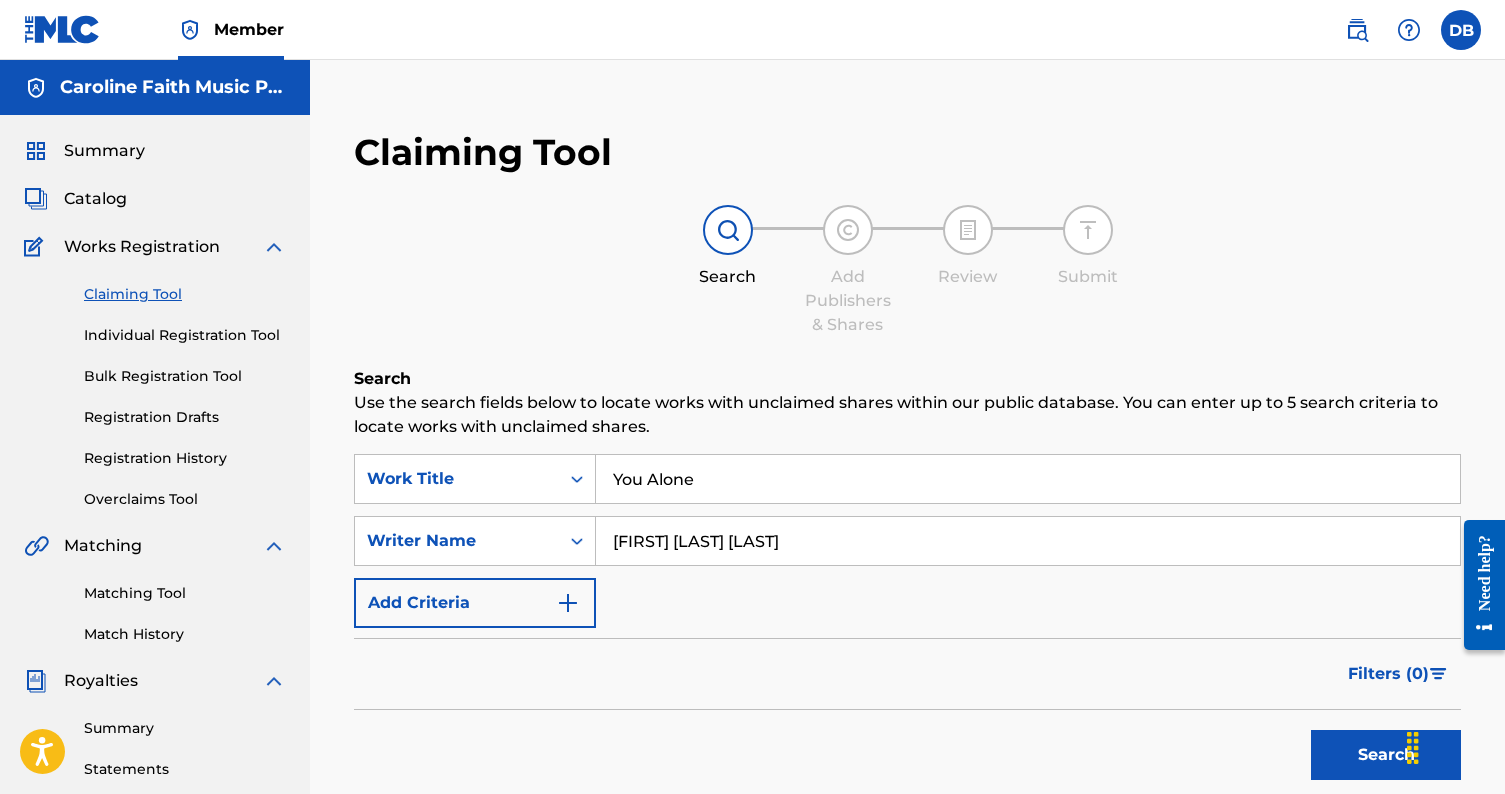 type on "Daniel Michael Bucy" 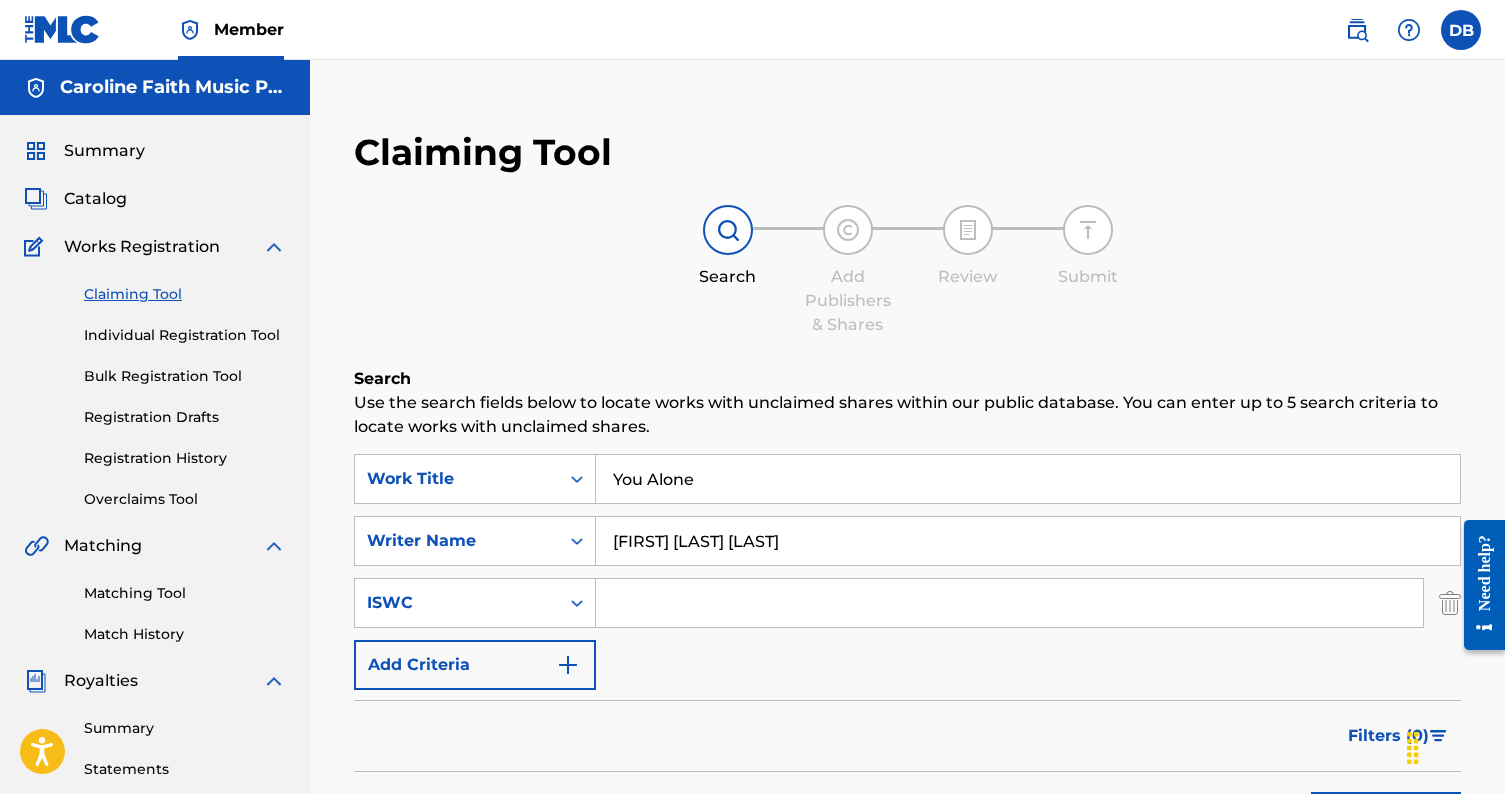 click at bounding box center (1009, 603) 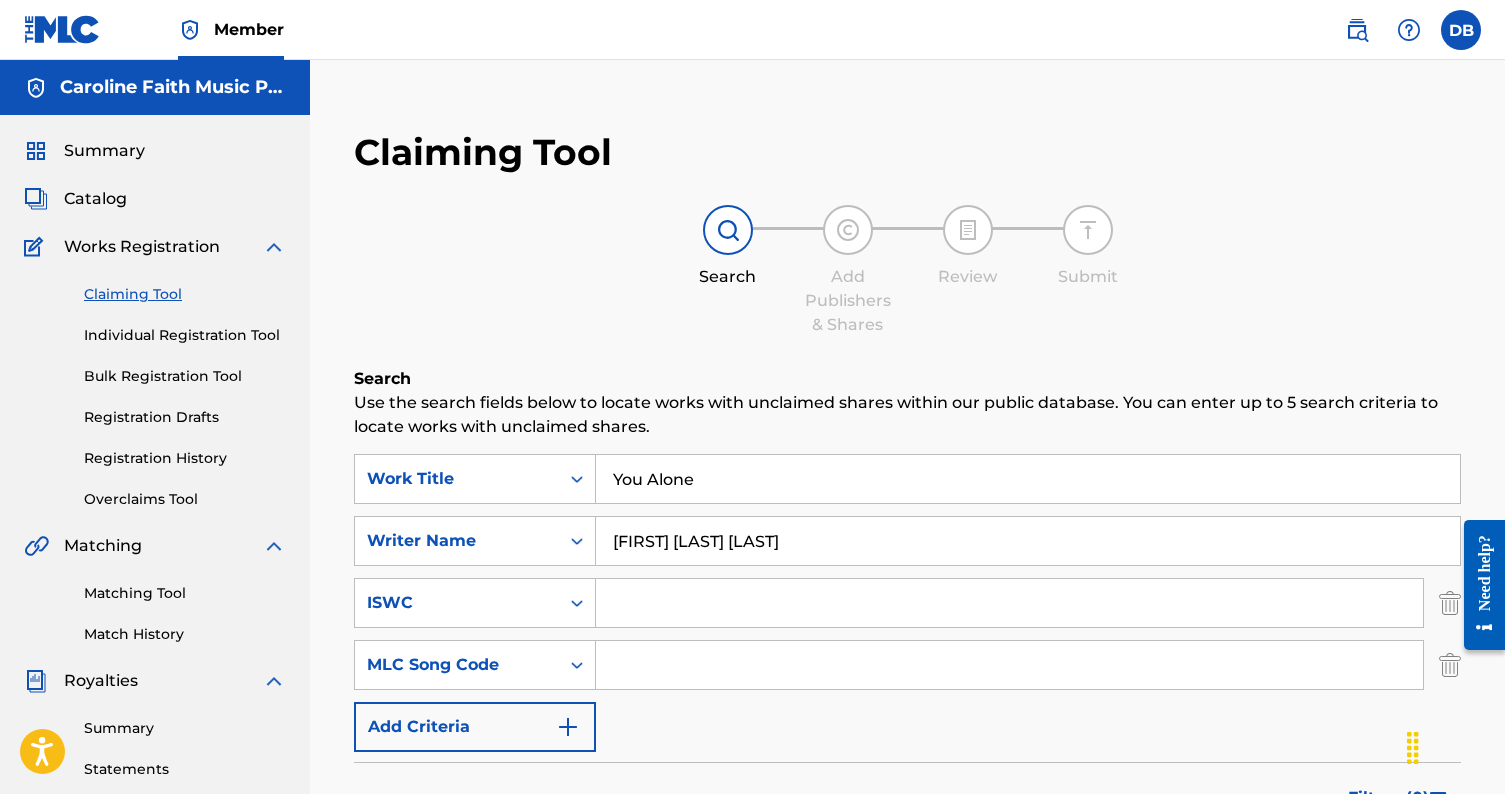 click at bounding box center [568, 727] 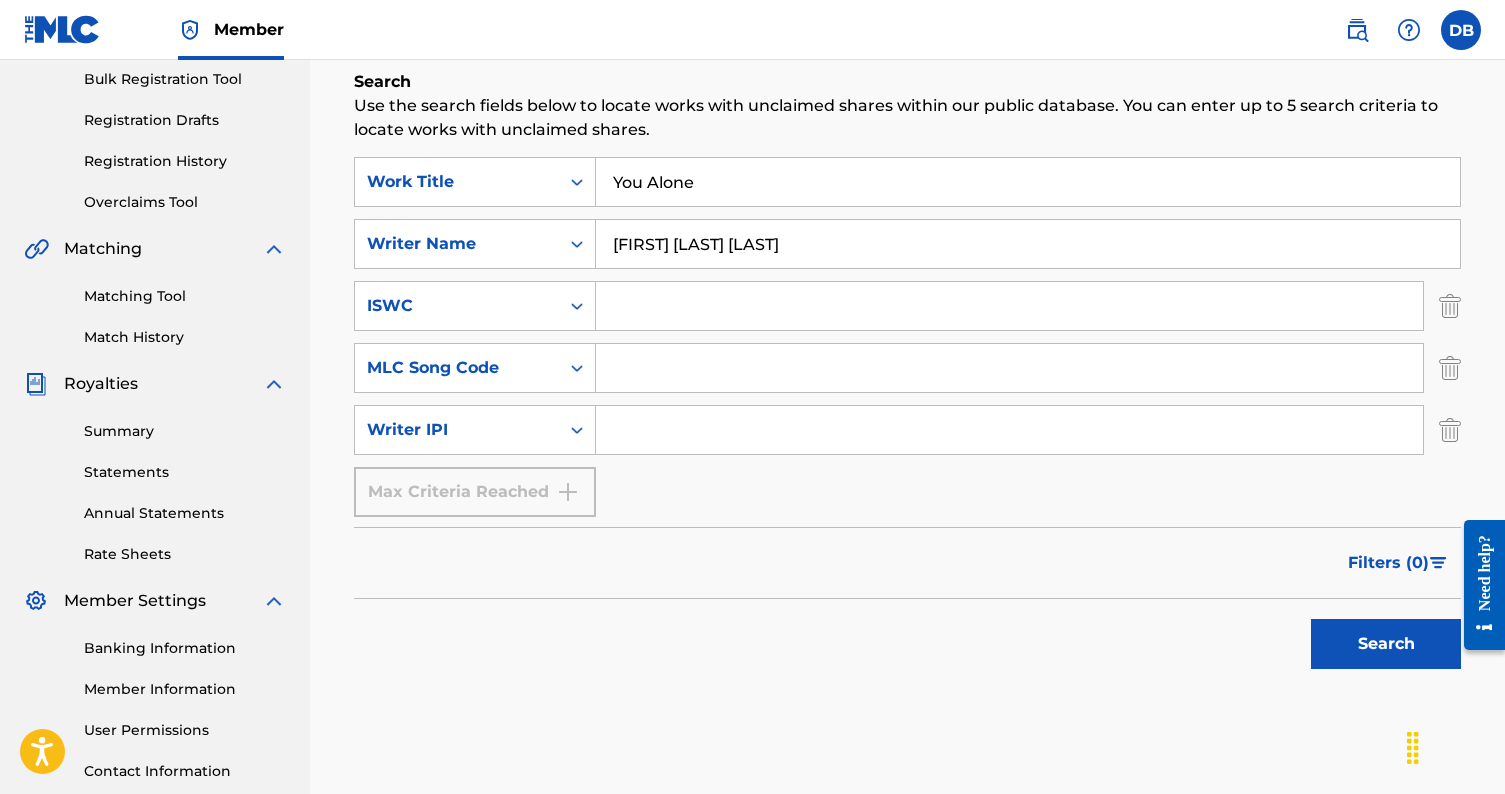 scroll, scrollTop: 328, scrollLeft: 0, axis: vertical 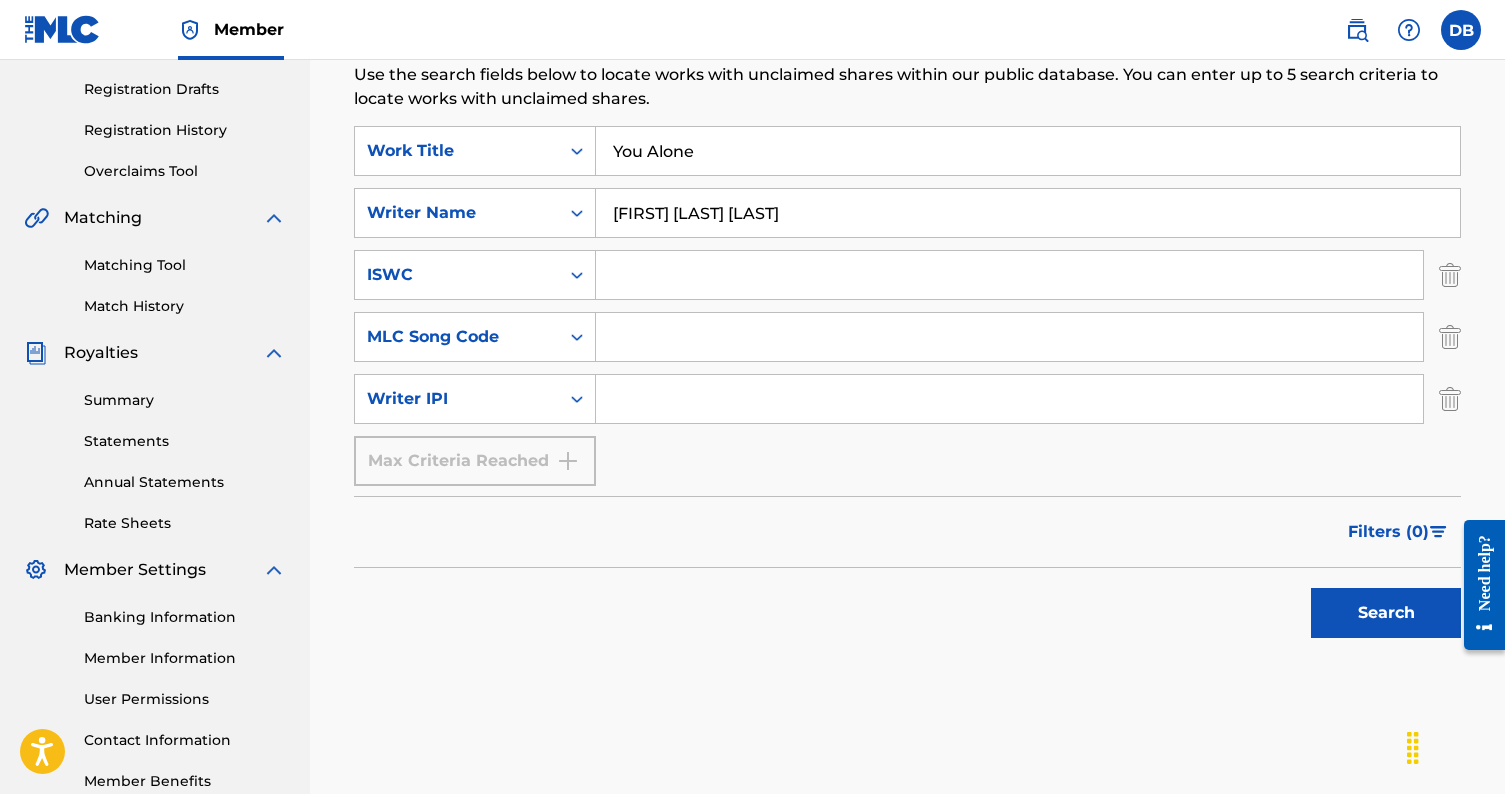 click on "Search" at bounding box center (1386, 613) 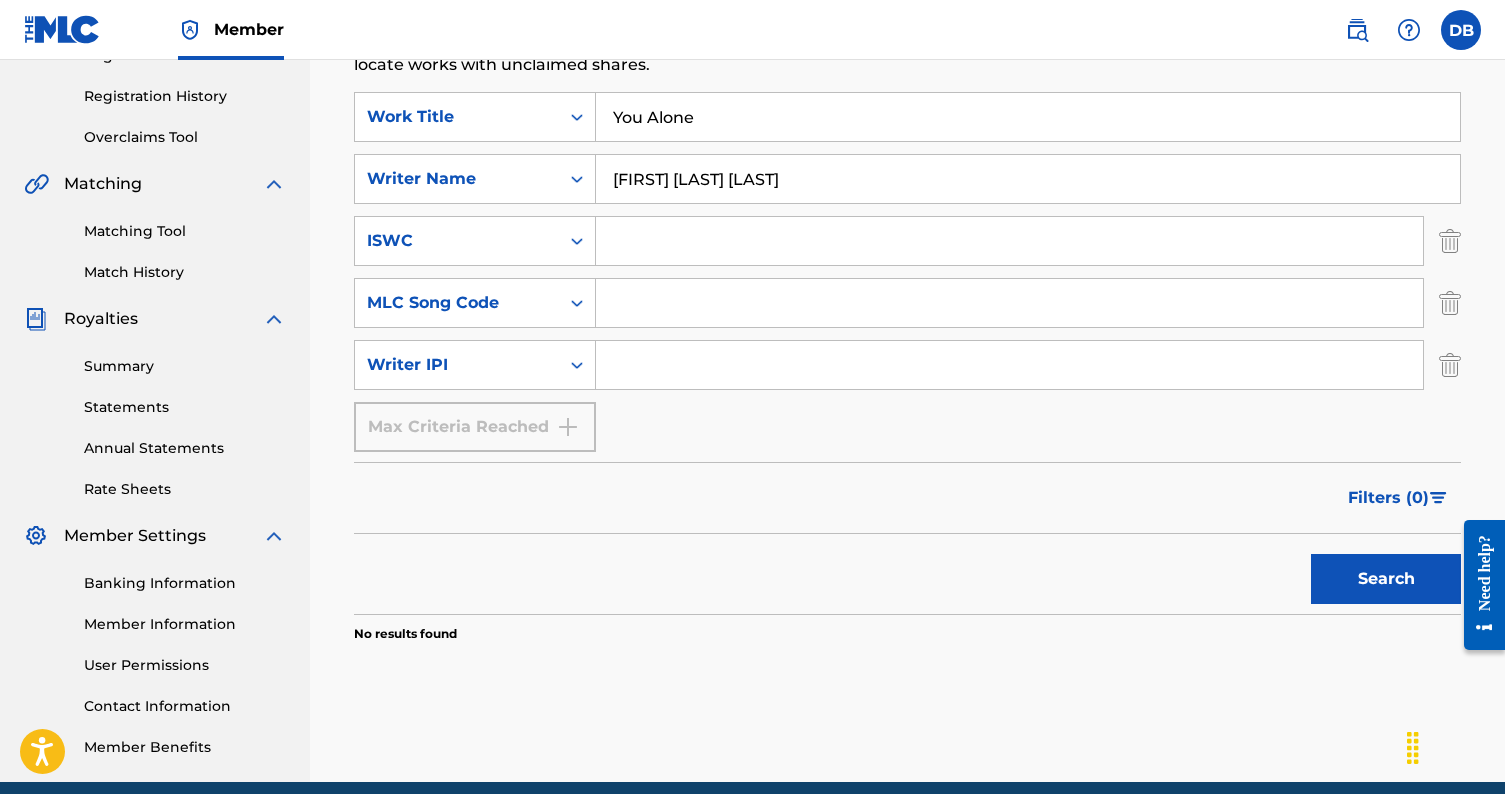 scroll, scrollTop: 369, scrollLeft: 0, axis: vertical 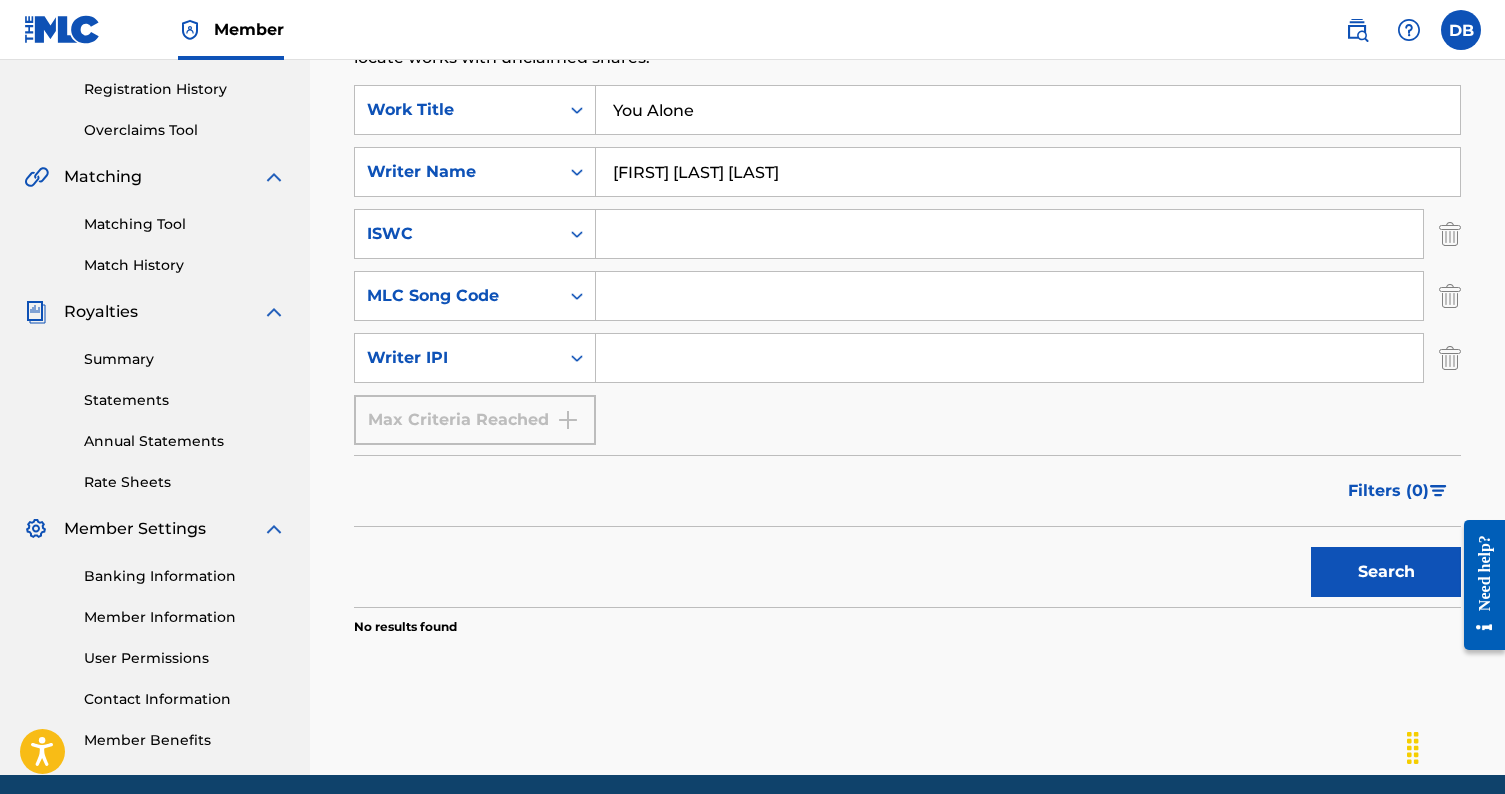 click on "Need help?" at bounding box center [1484, 584] 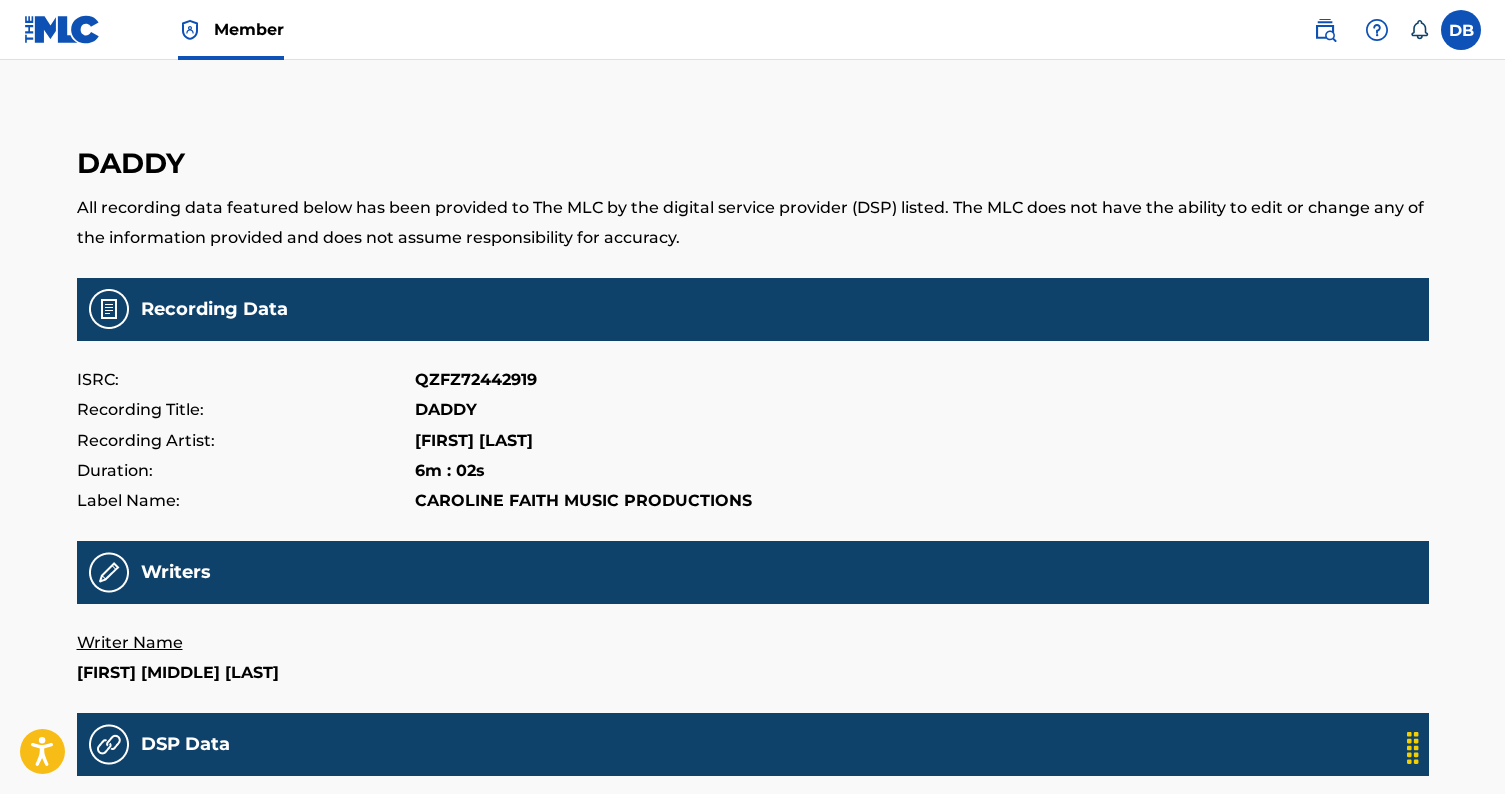 scroll, scrollTop: 485, scrollLeft: 0, axis: vertical 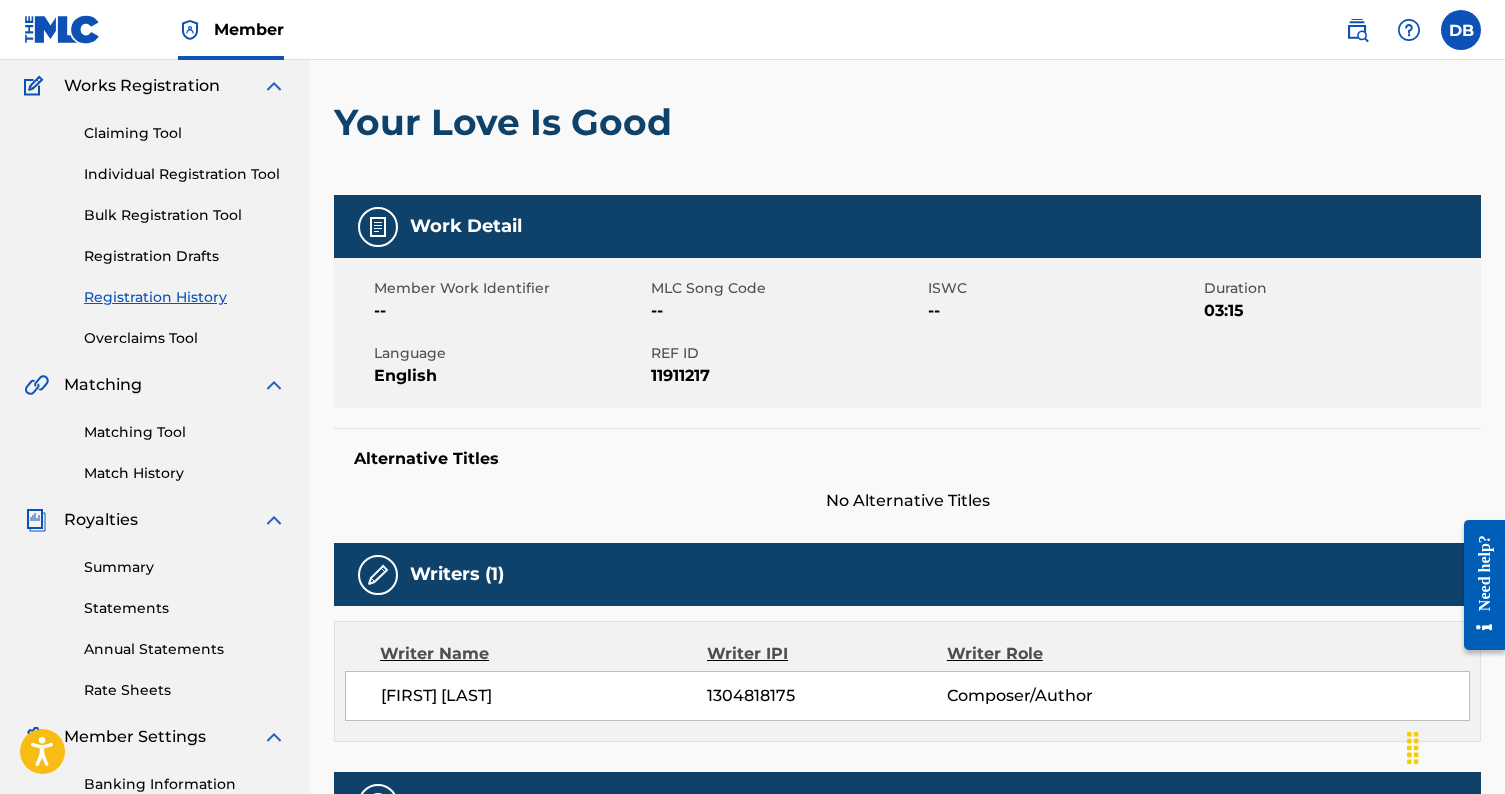 click on "Matching Tool" at bounding box center [185, 432] 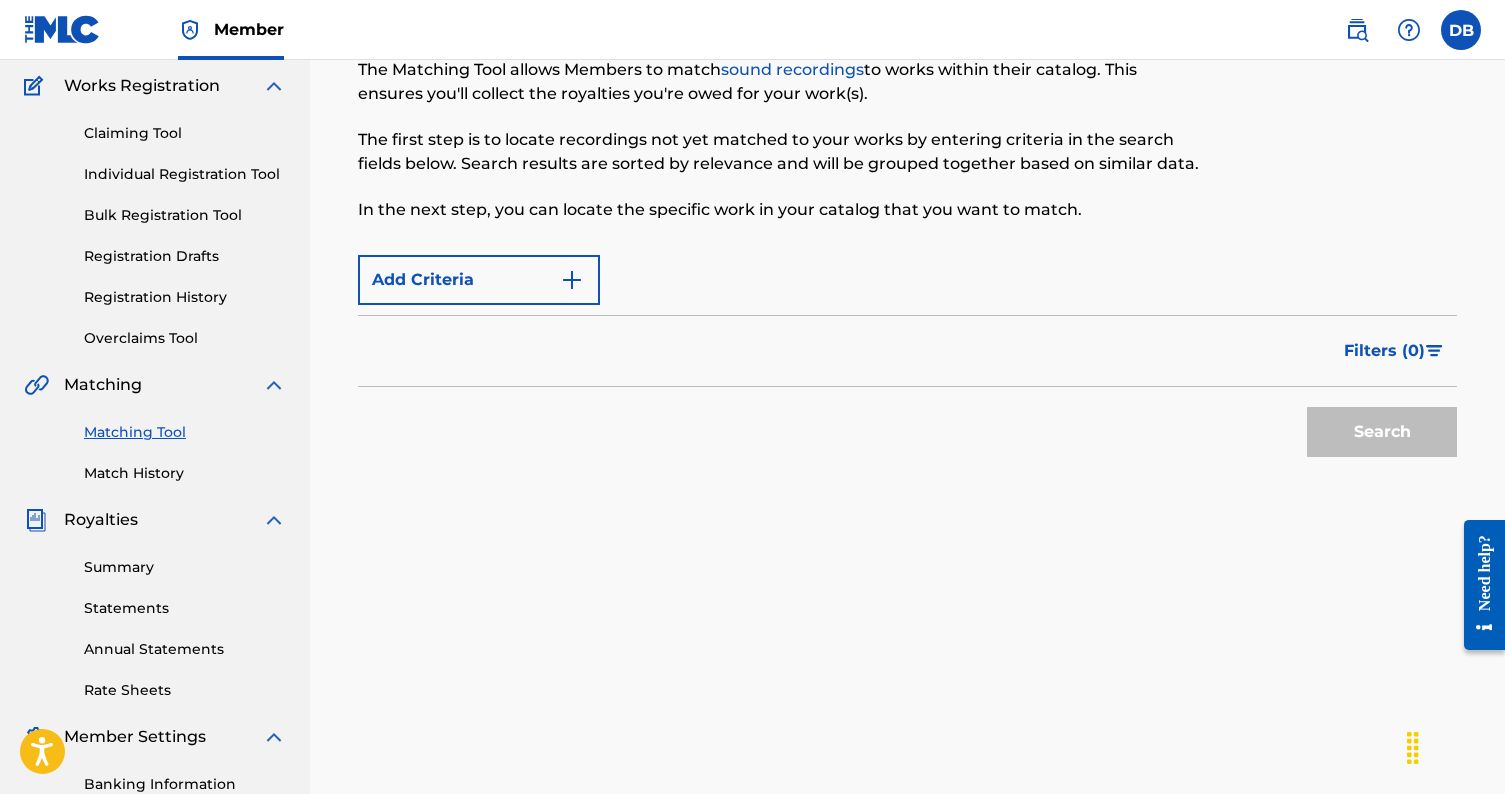 scroll, scrollTop: 0, scrollLeft: 0, axis: both 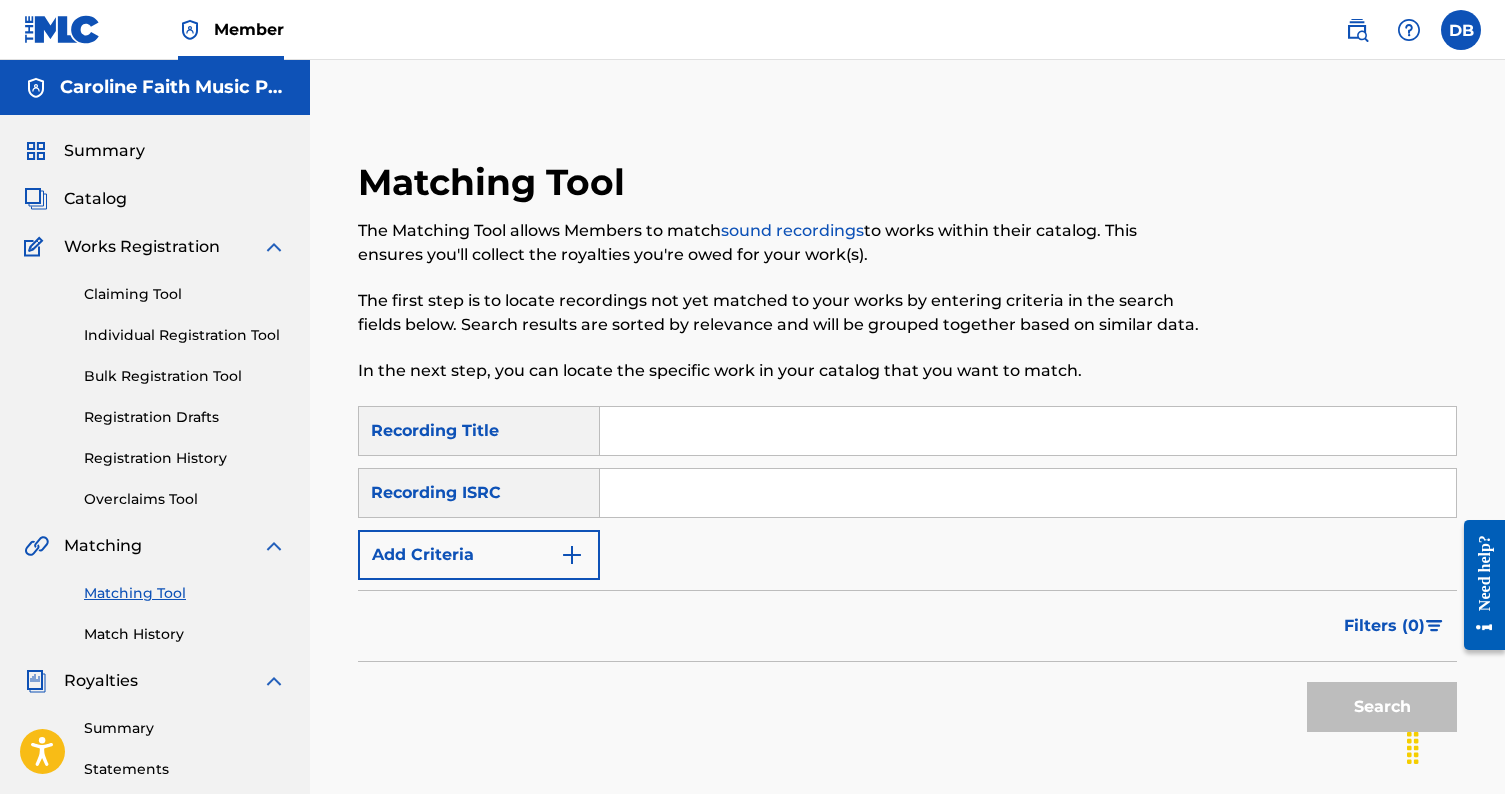 click at bounding box center [1028, 431] 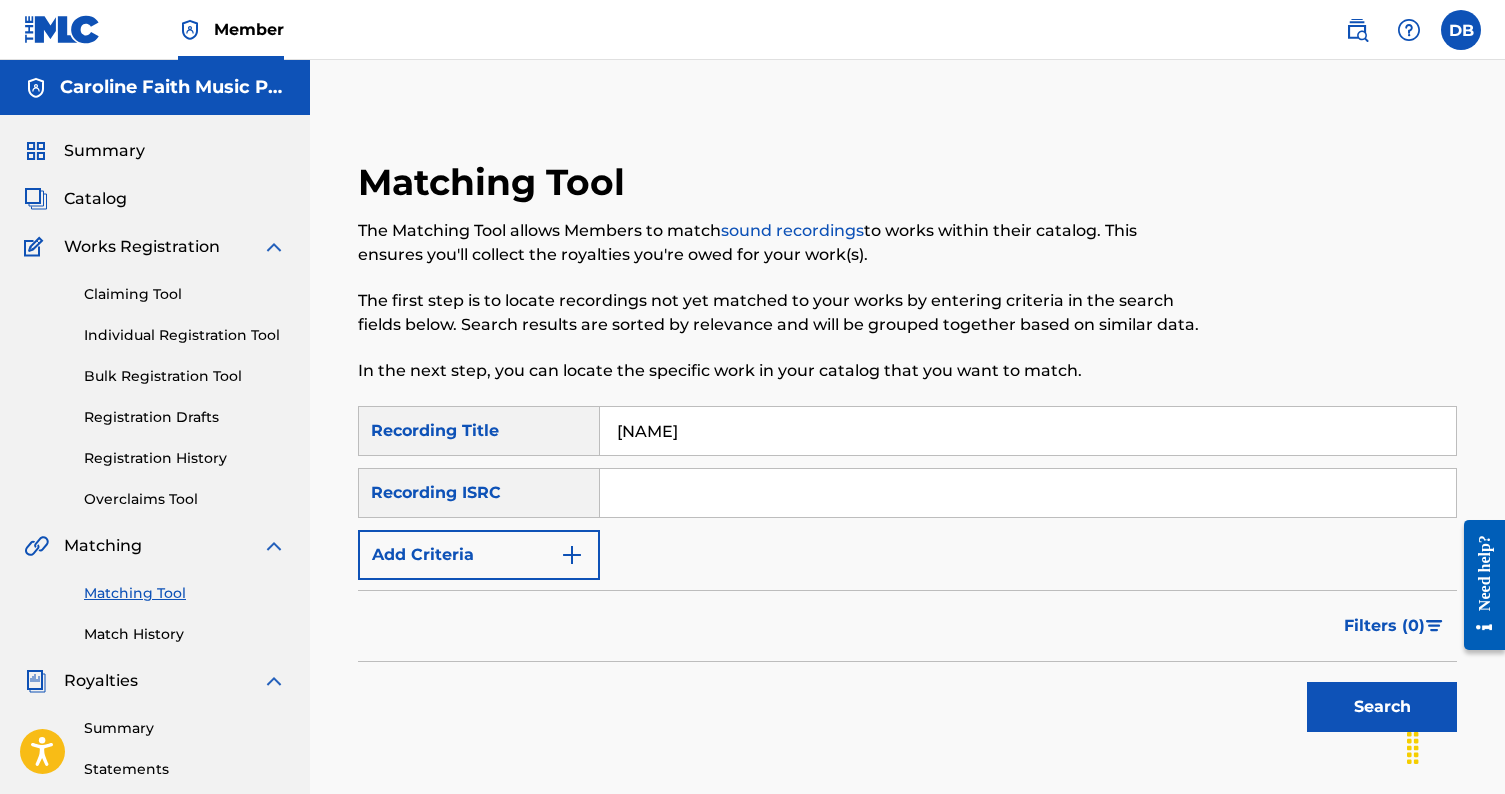 type on "Daddy" 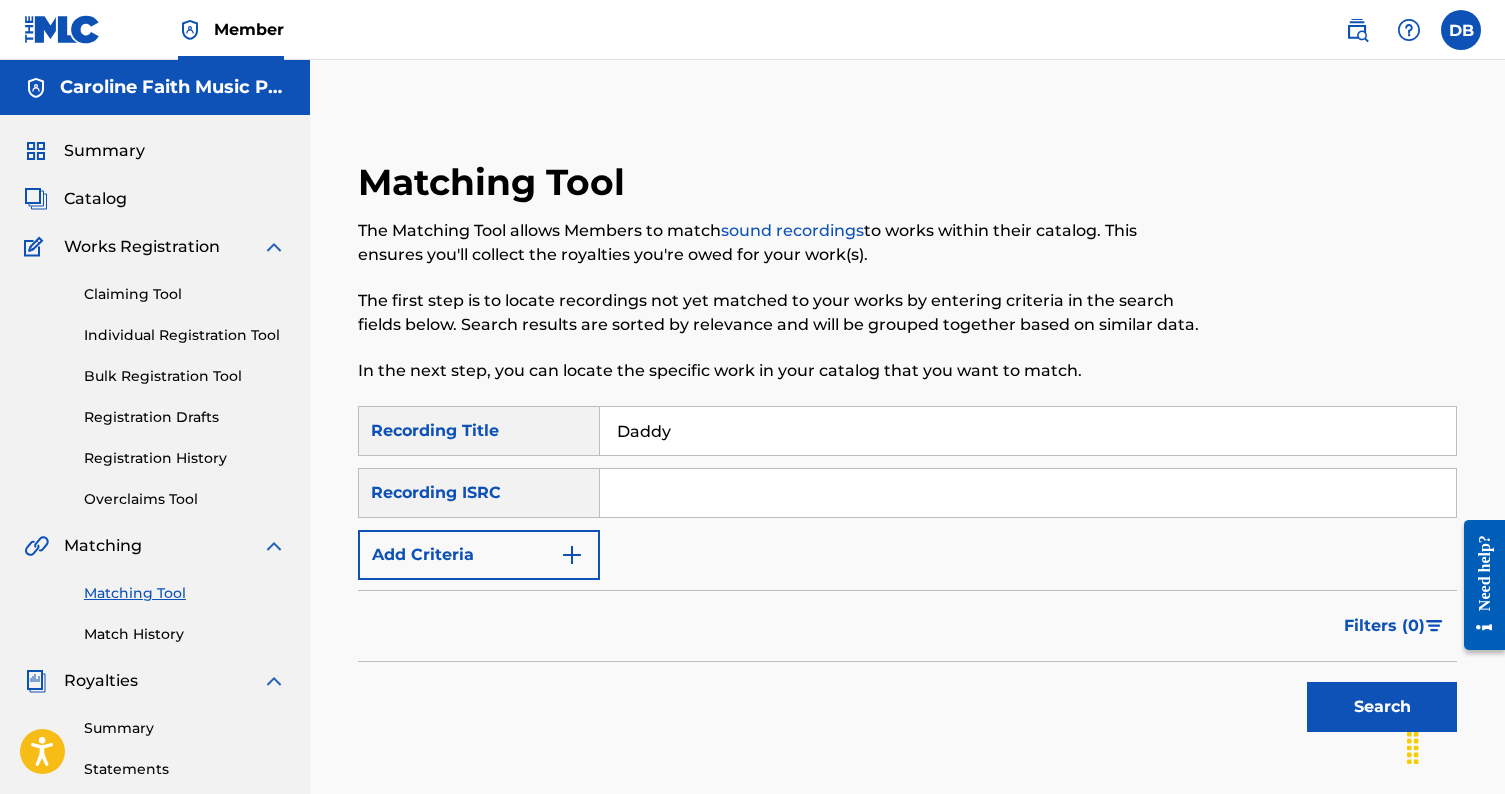 drag, startPoint x: 678, startPoint y: 465, endPoint x: 685, endPoint y: 483, distance: 19.313208 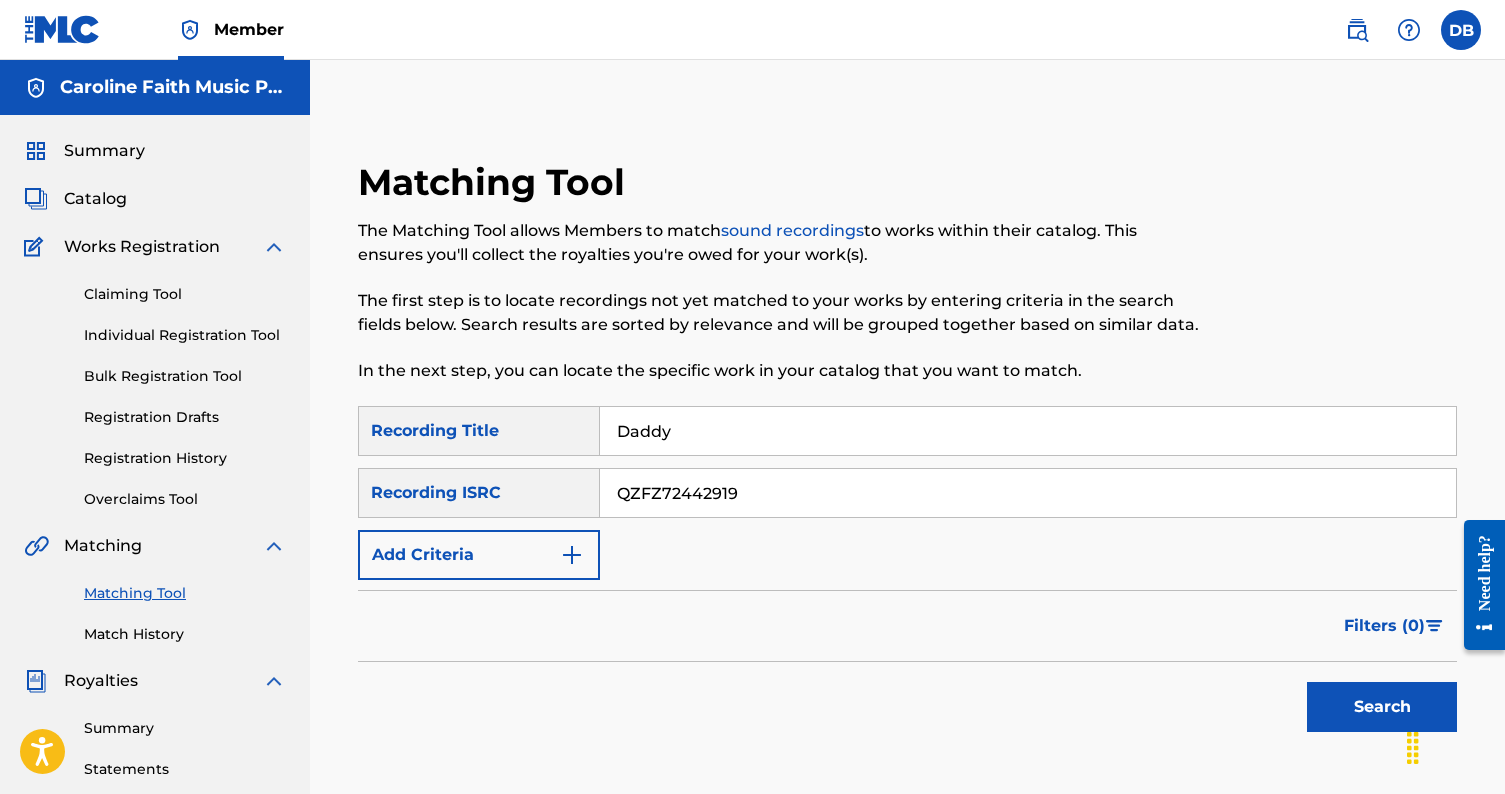 type on "QZFZ72442919" 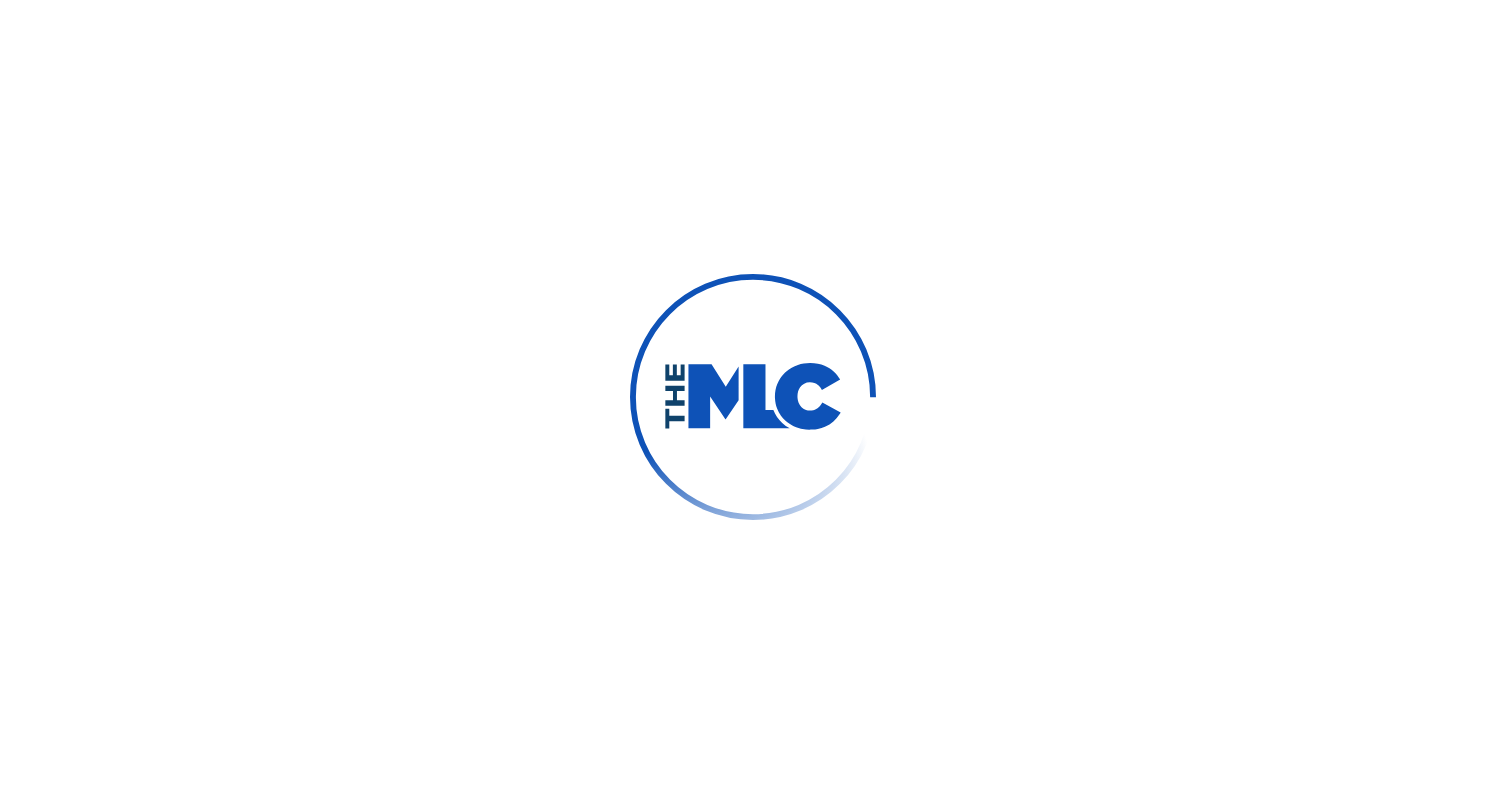 scroll, scrollTop: 0, scrollLeft: 0, axis: both 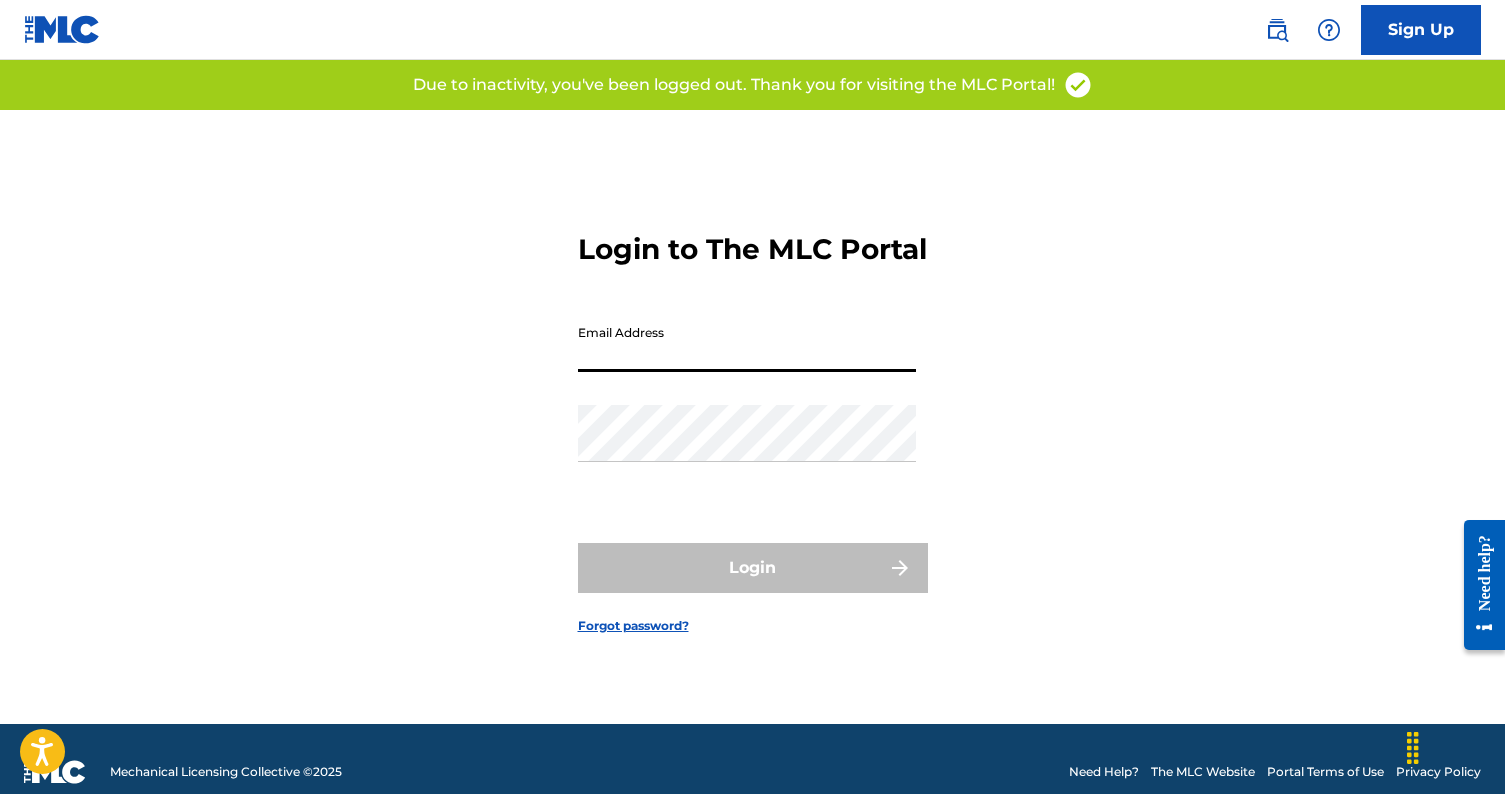 type on "[USERNAME]@[DOMAIN]" 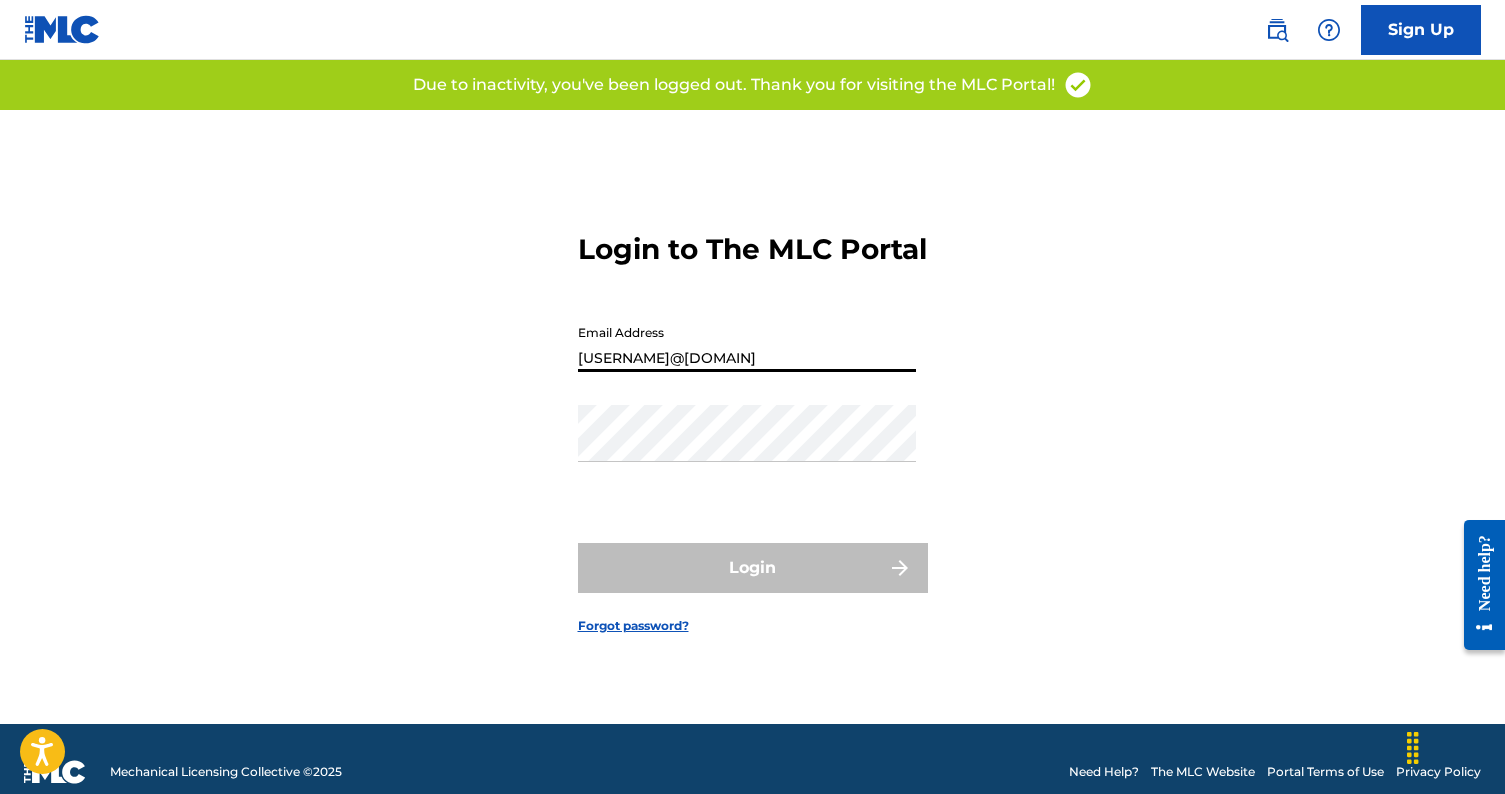 click on "Login" at bounding box center (753, 568) 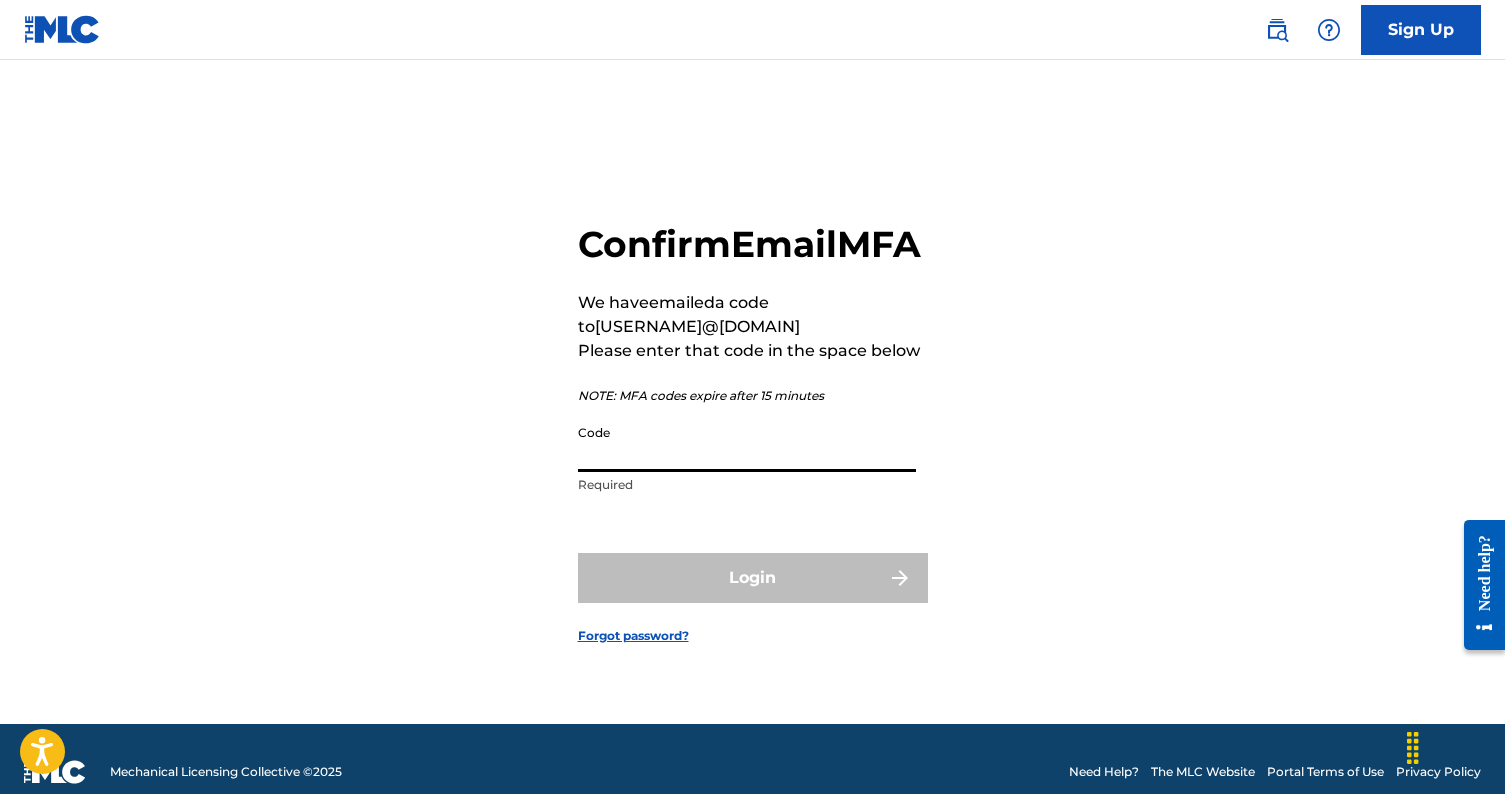click on "Code" at bounding box center [747, 443] 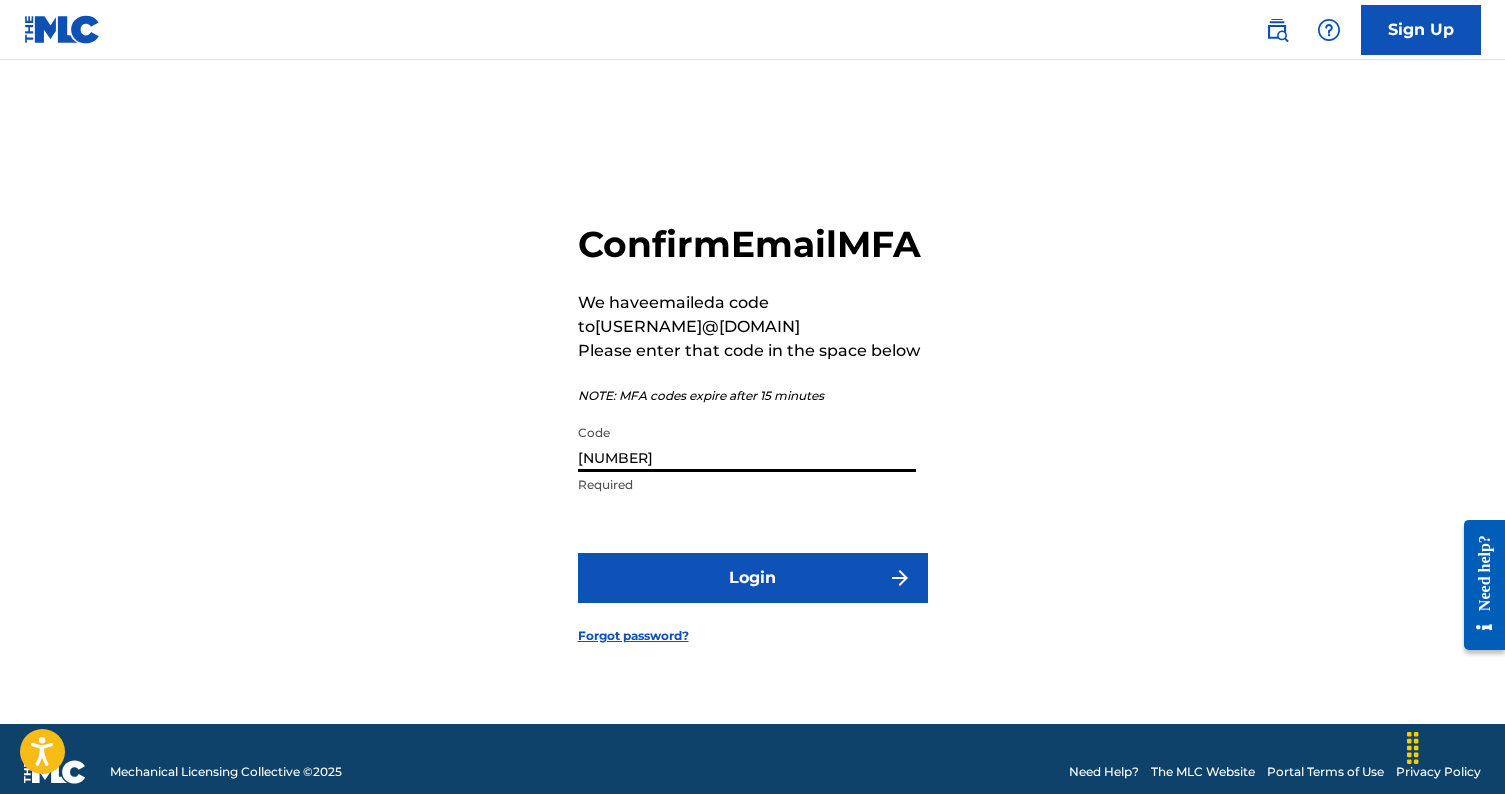type on "[NUMBER]" 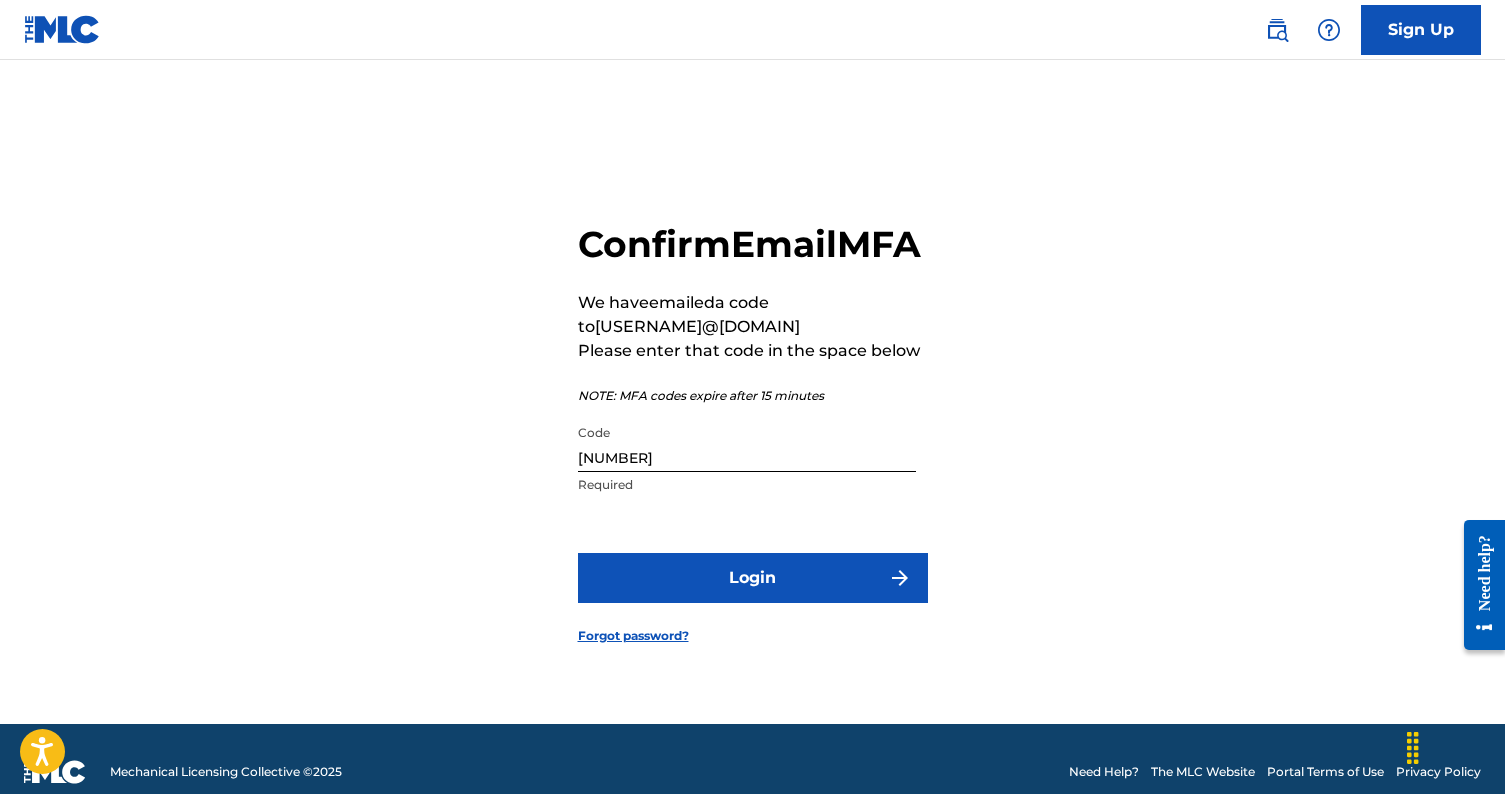 click on "Login" at bounding box center (753, 578) 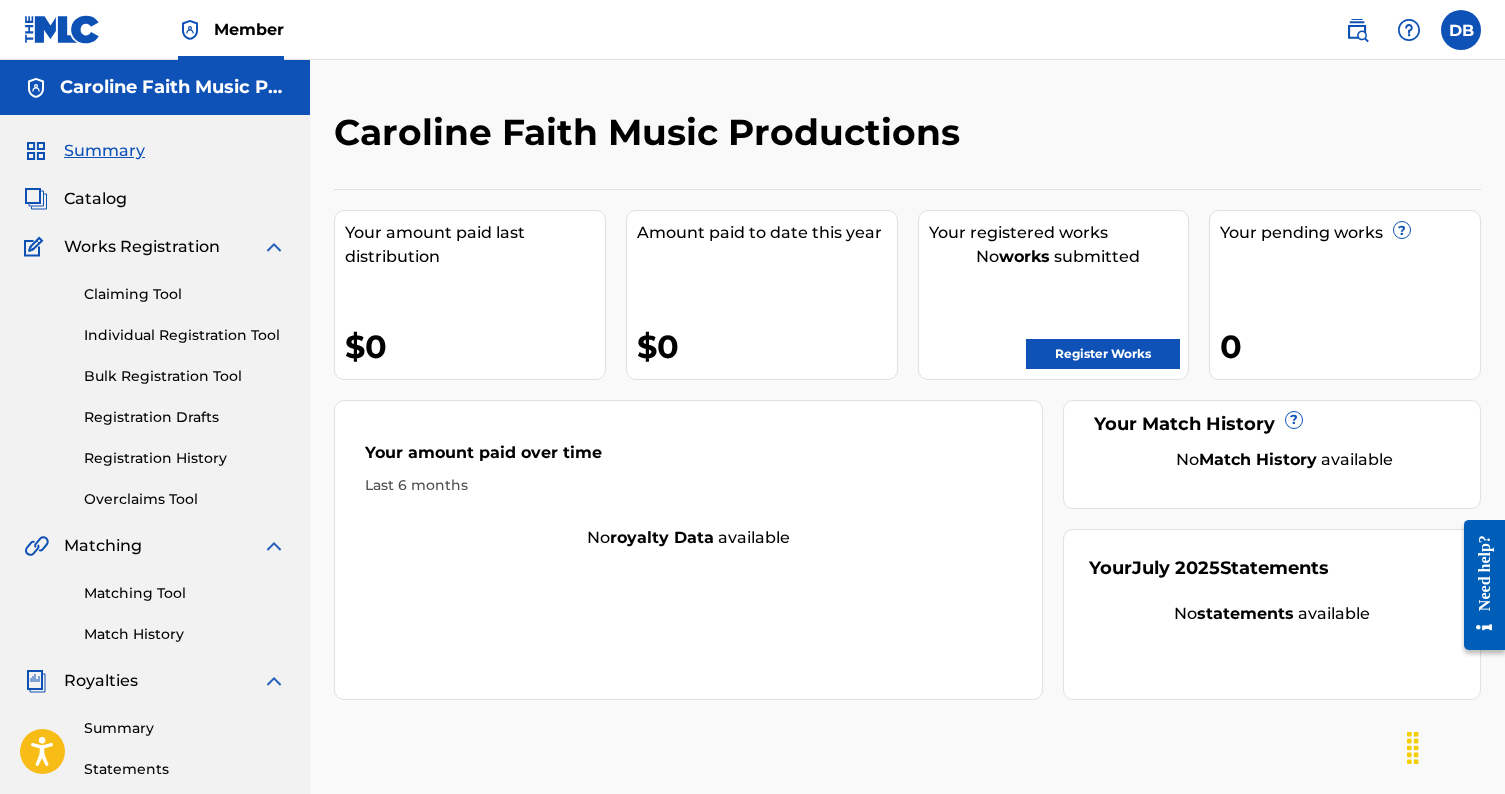 click on "Matching Tool" at bounding box center [185, 593] 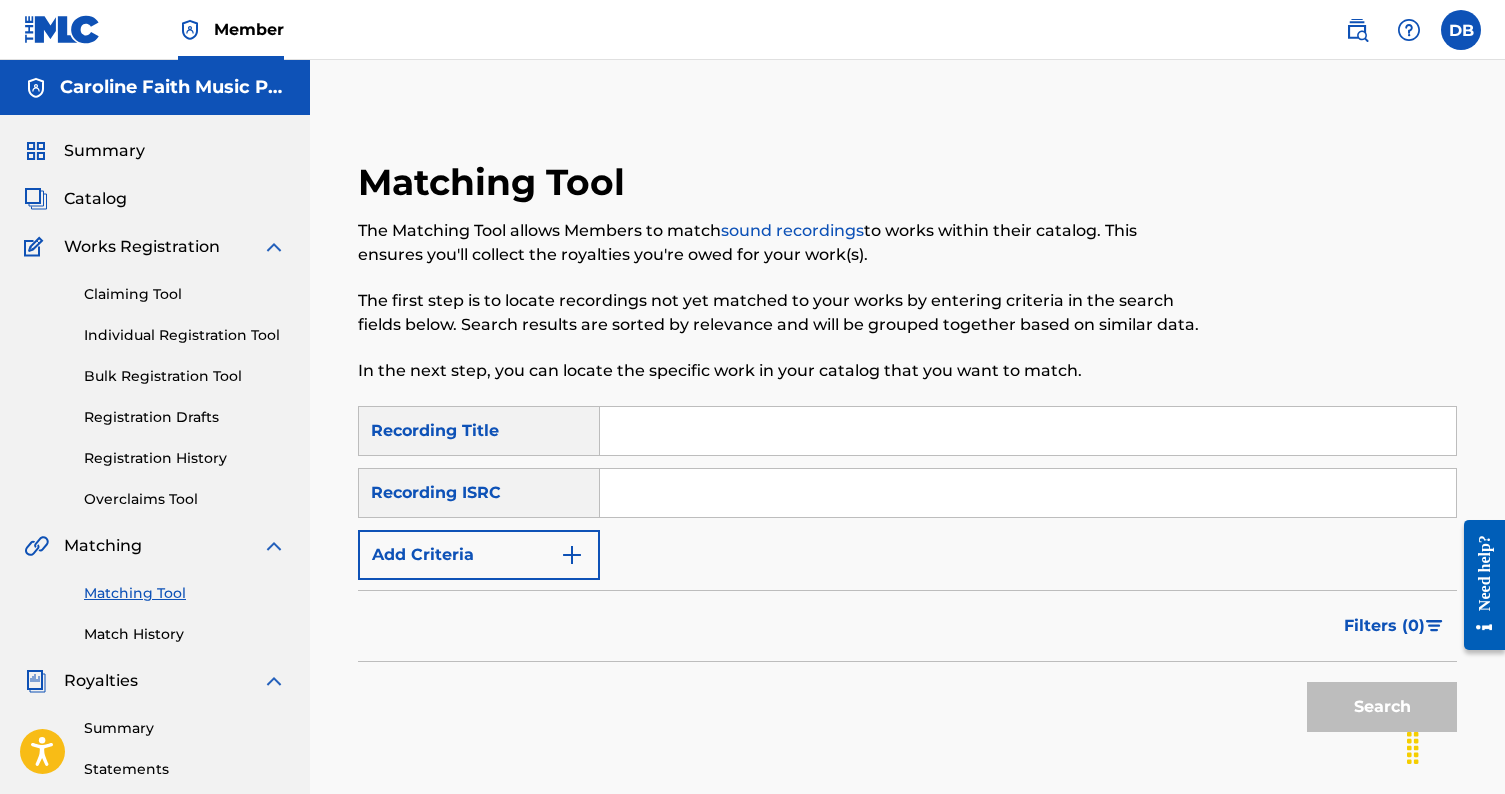 click at bounding box center [1028, 431] 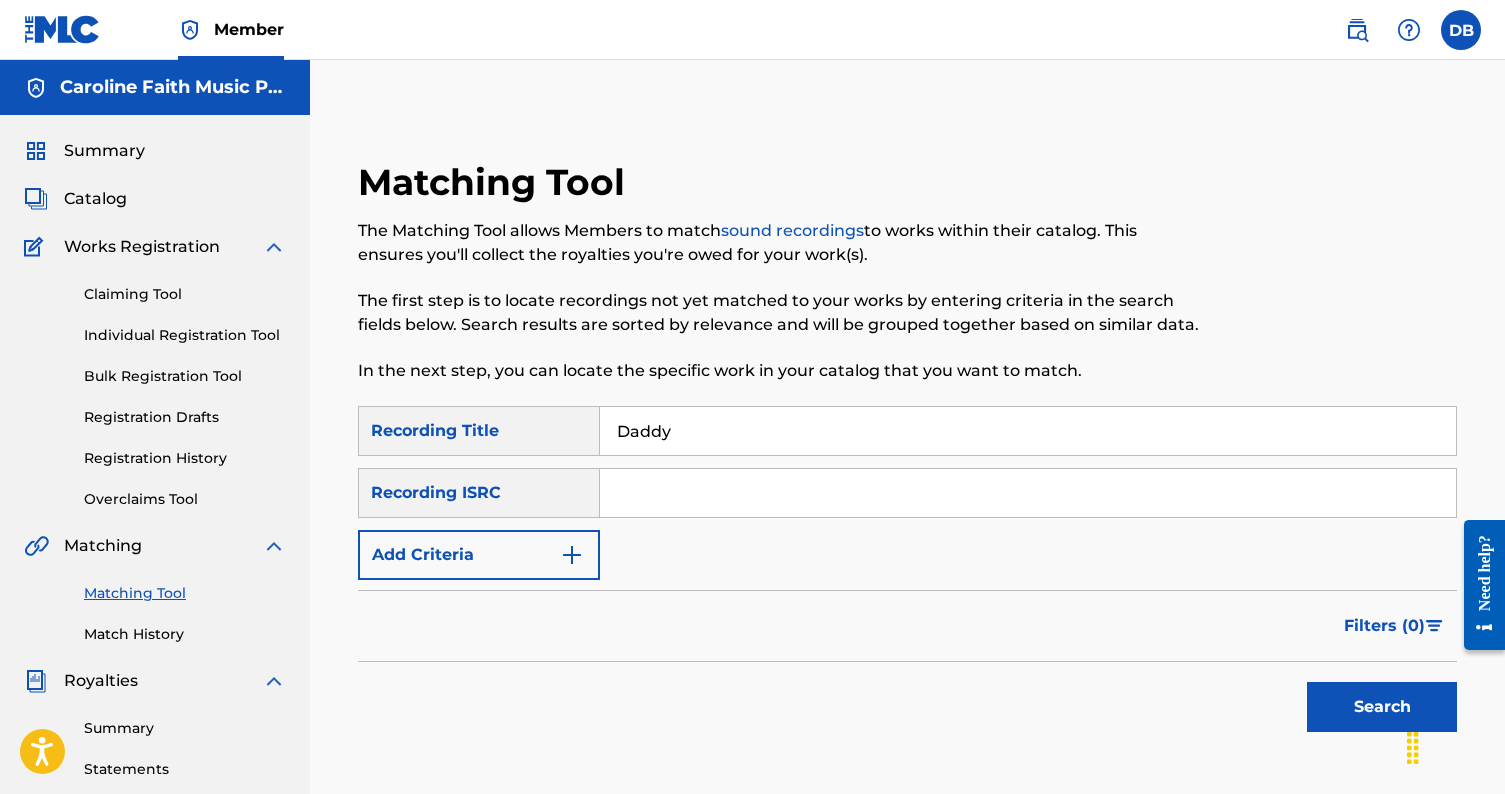 type on "Daddy" 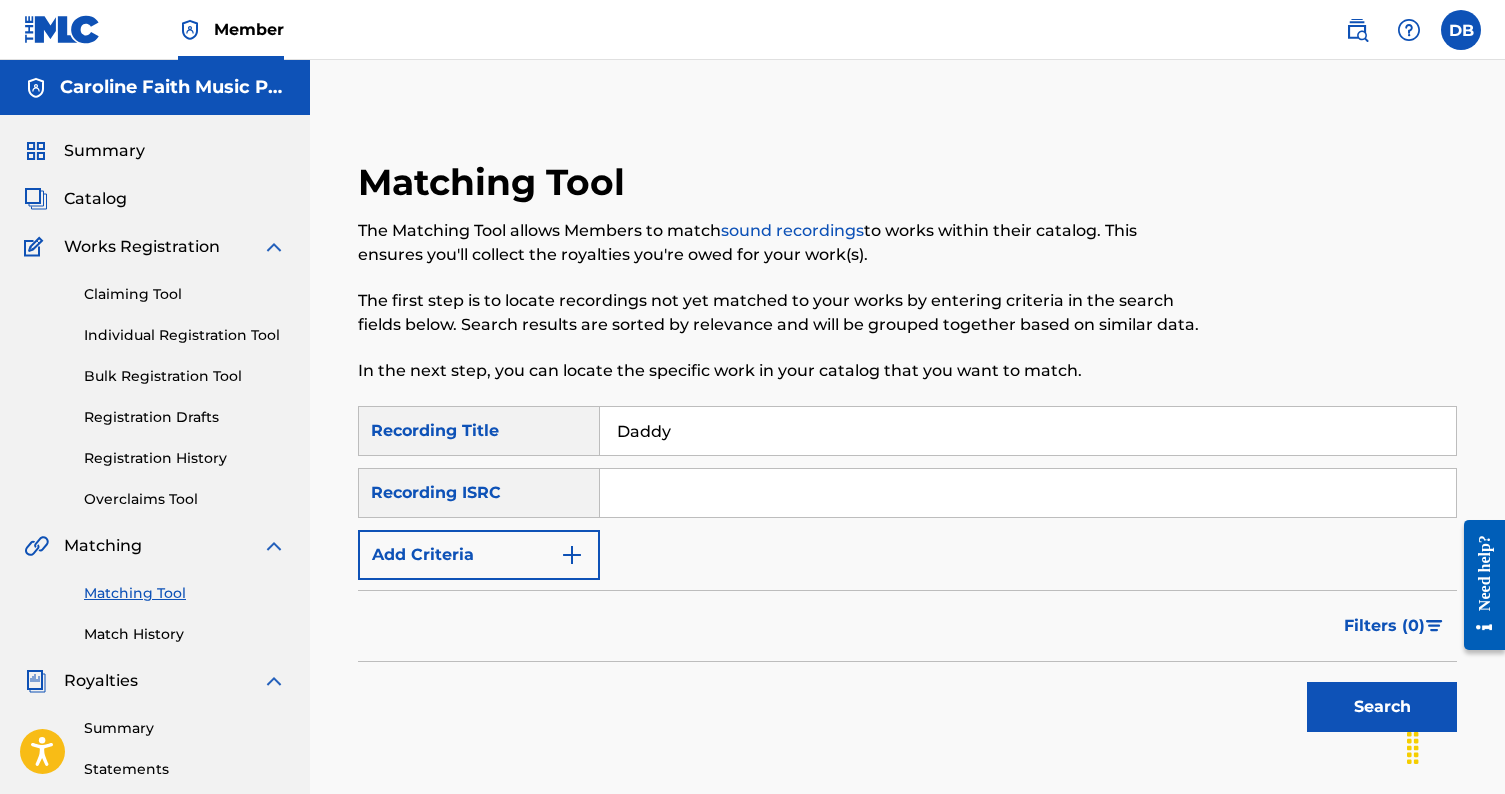 paste on "QZFZ72442919" 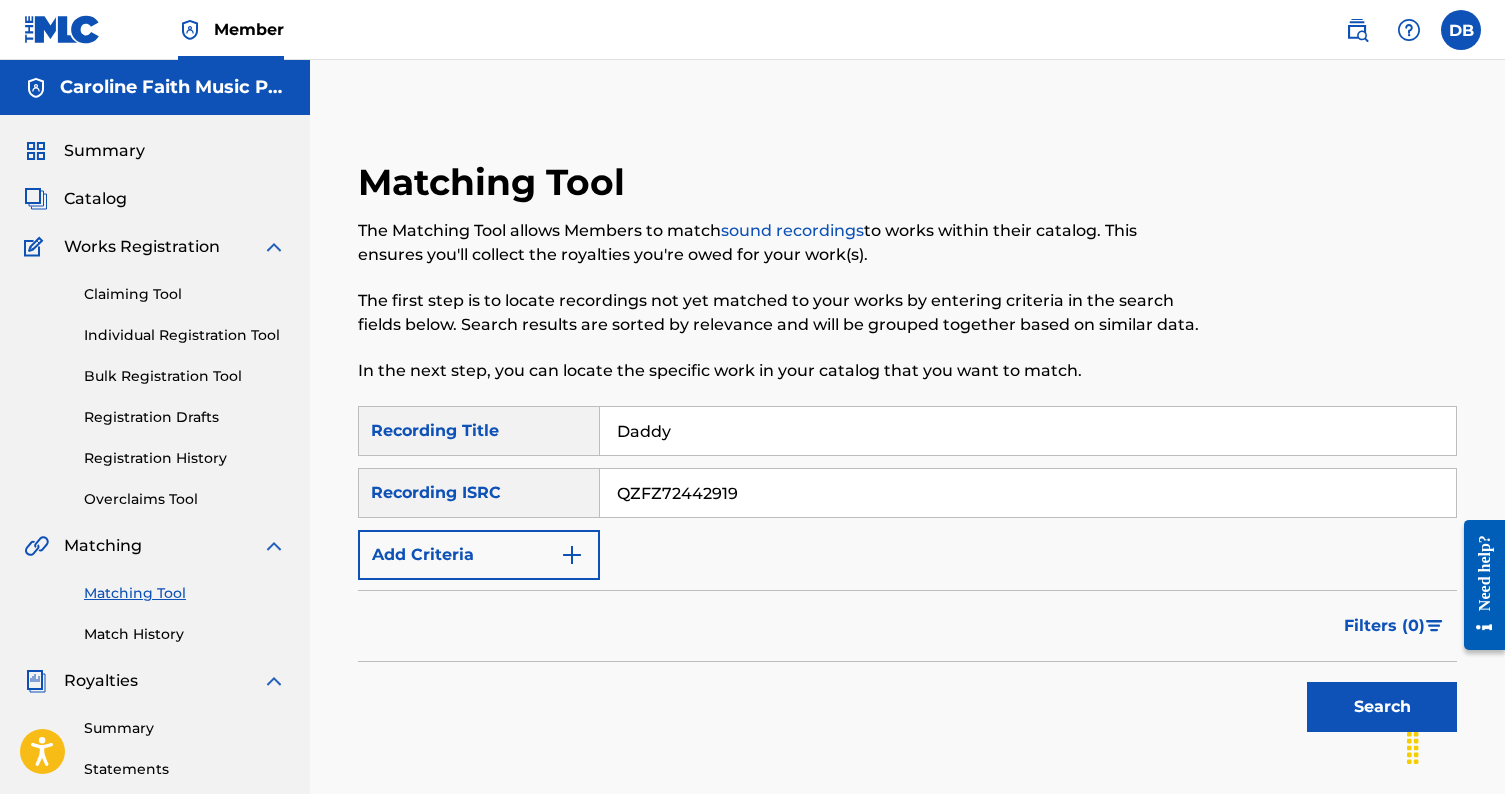 type on "QZFZ72442919" 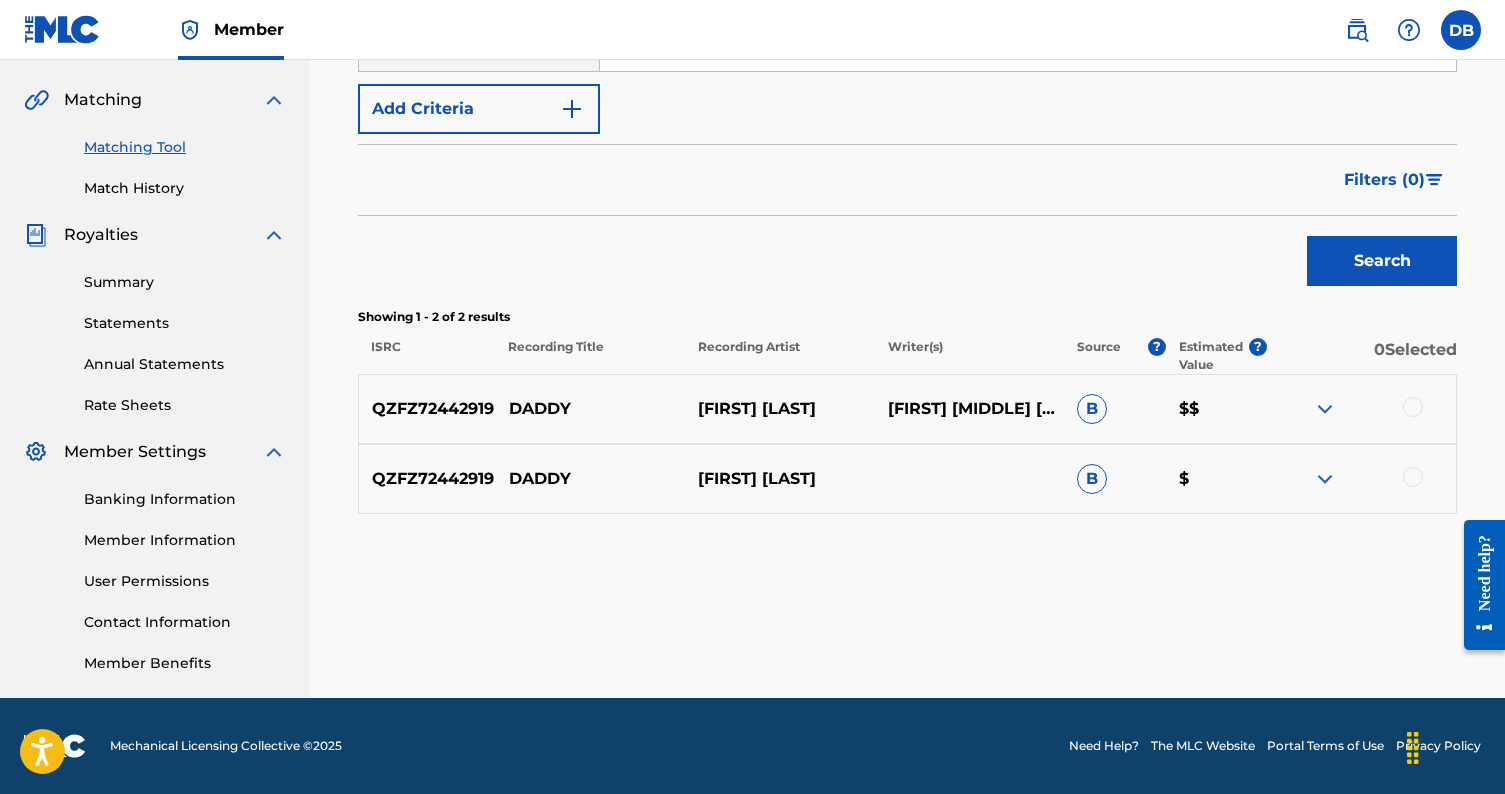 scroll, scrollTop: 446, scrollLeft: 0, axis: vertical 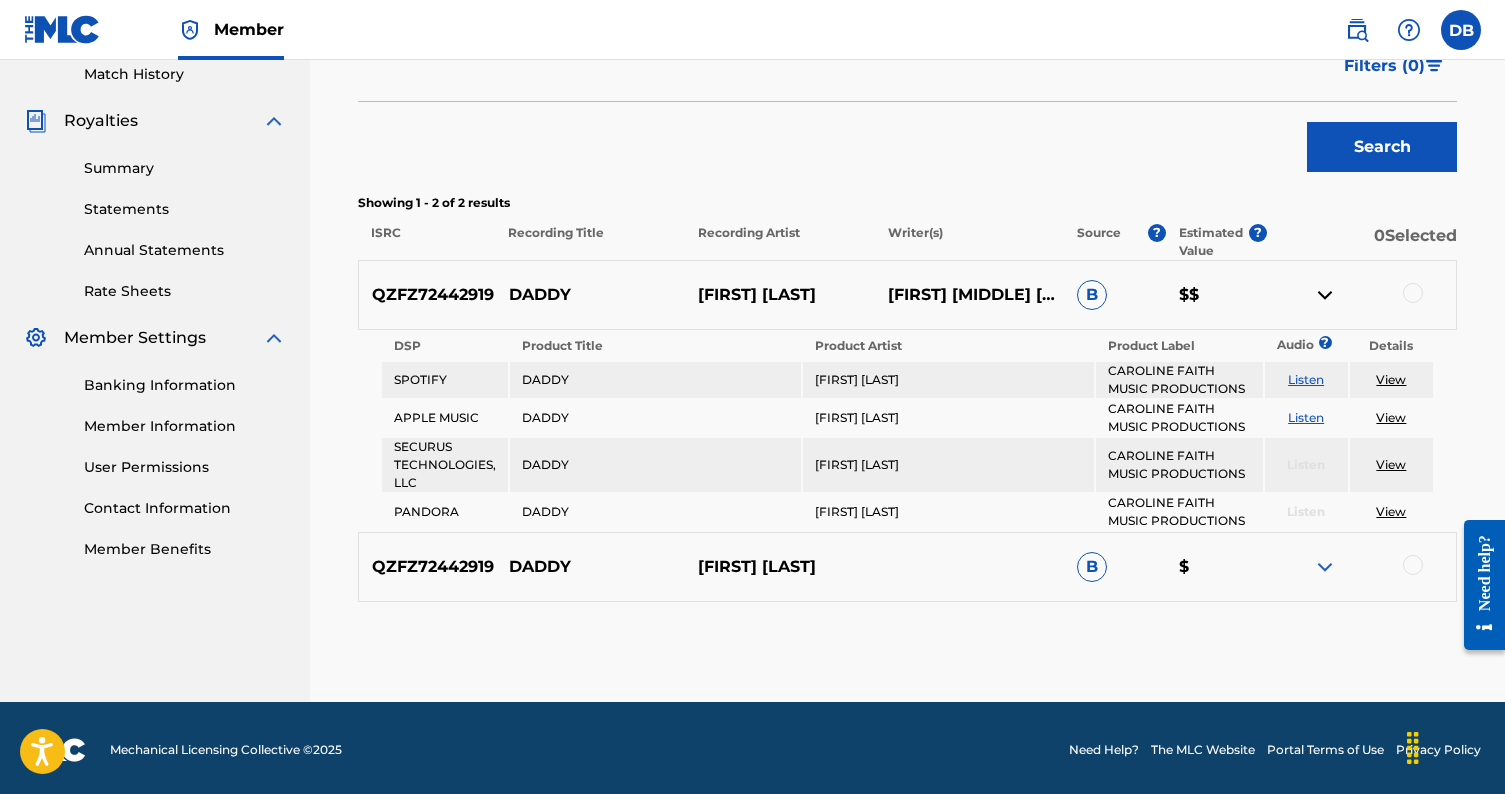 click at bounding box center (1325, 567) 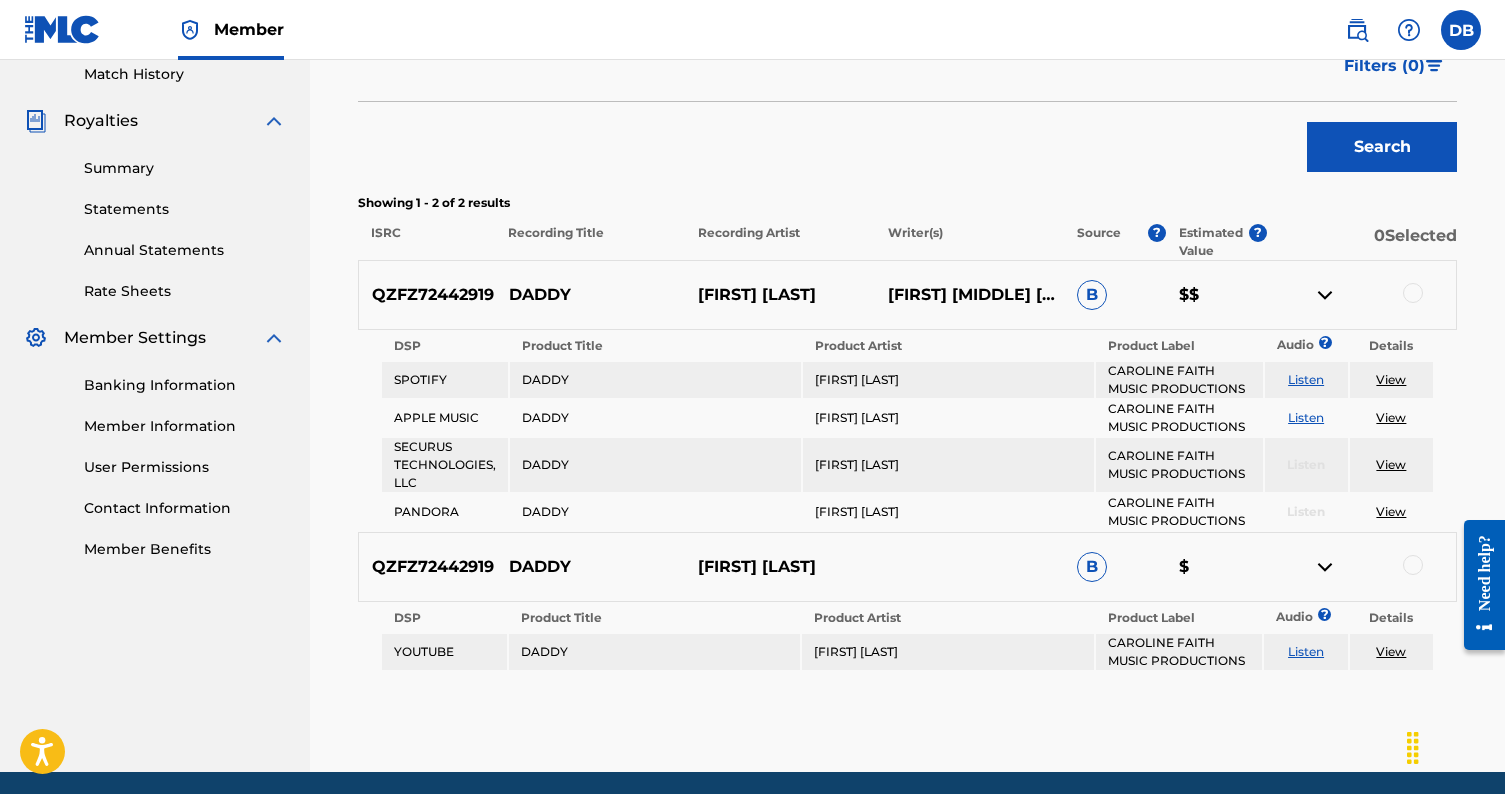 click on "View" at bounding box center (1391, 464) 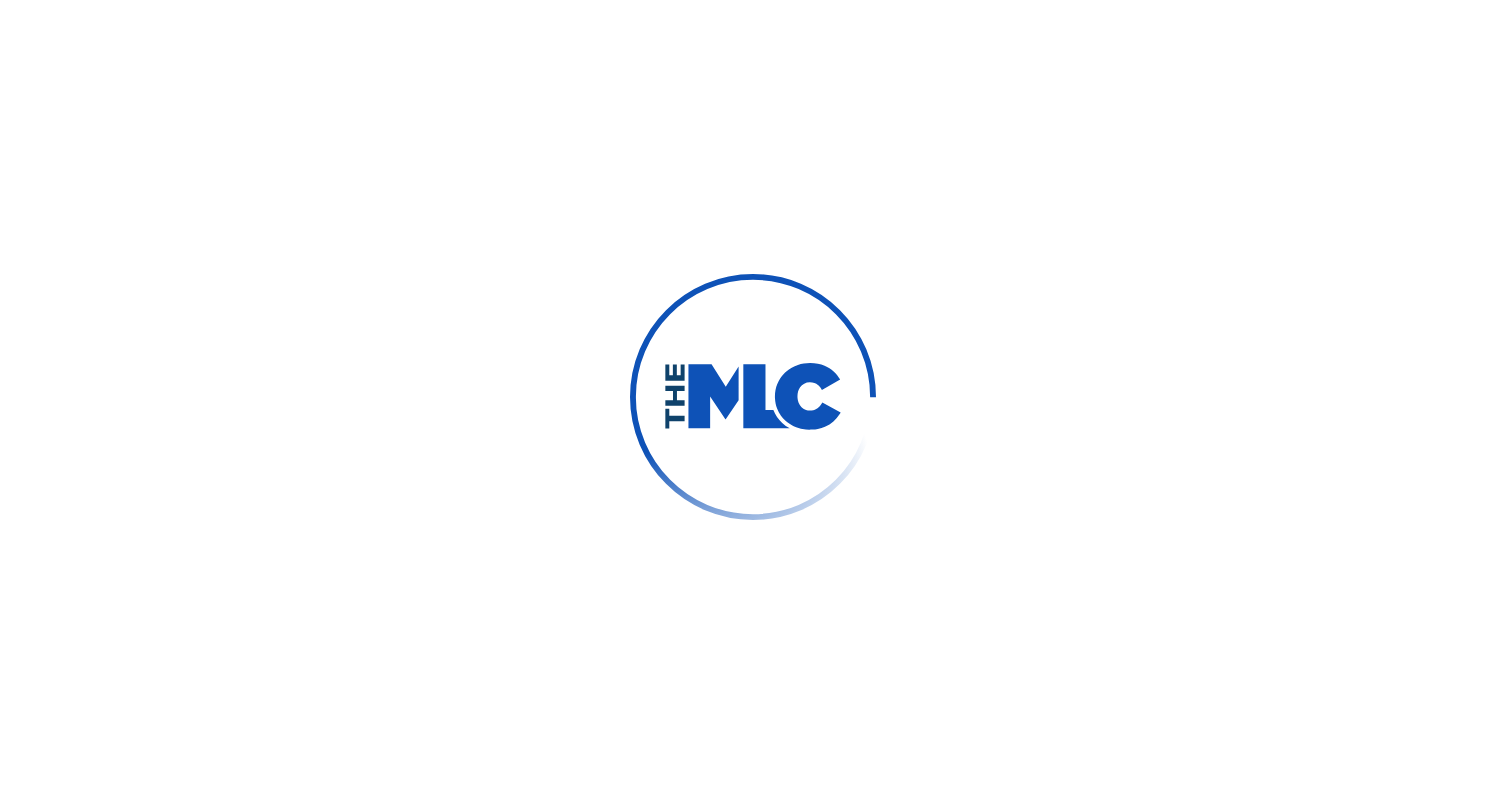 scroll, scrollTop: 0, scrollLeft: 0, axis: both 